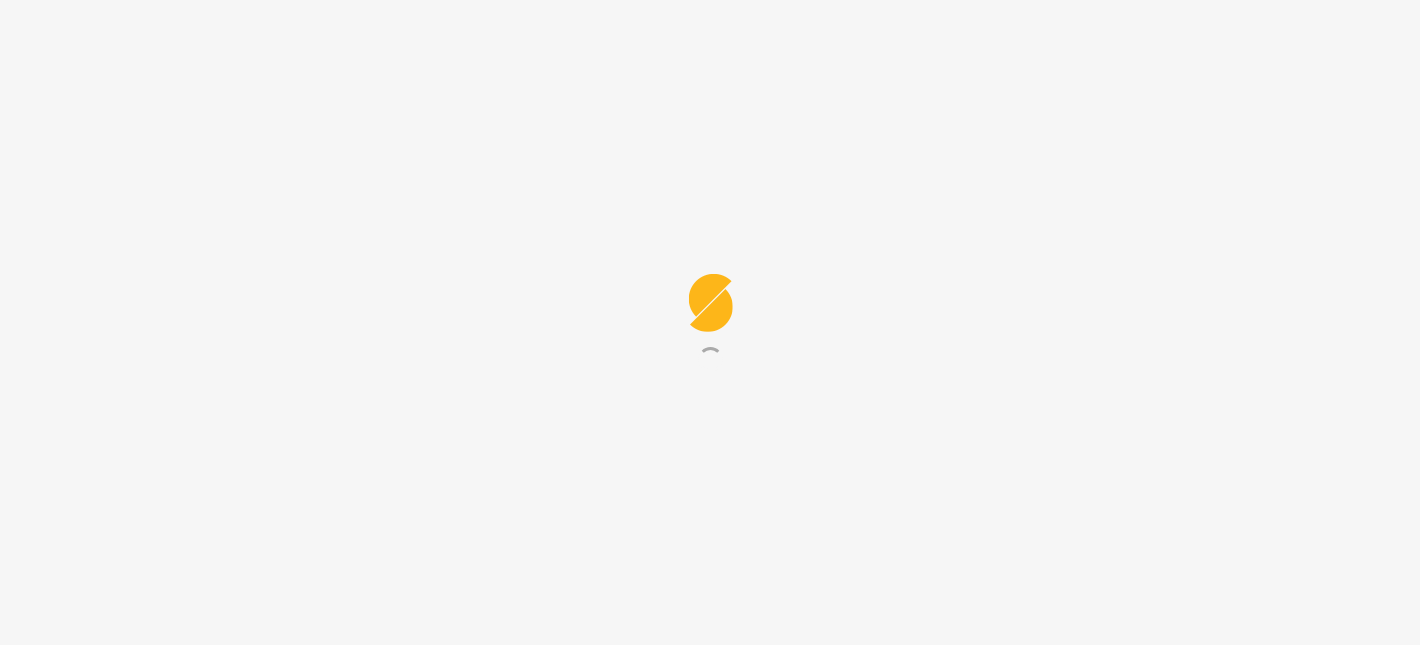 scroll, scrollTop: 0, scrollLeft: 0, axis: both 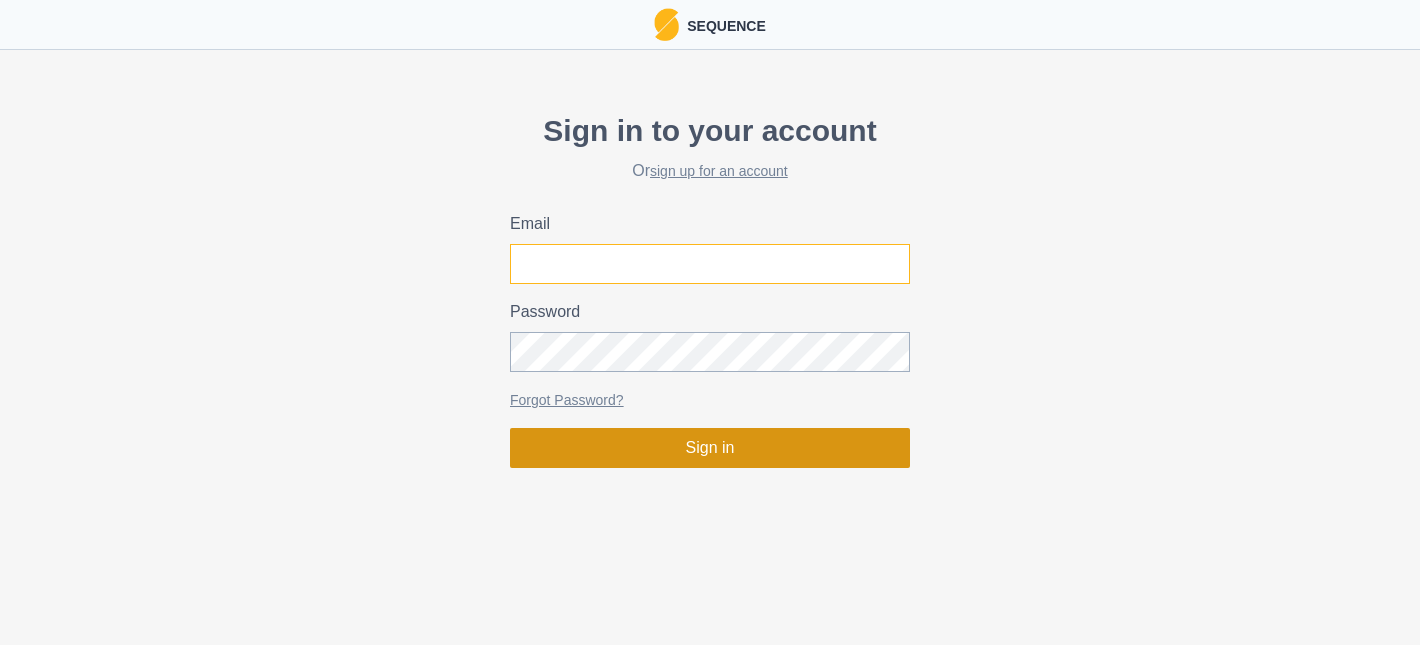type on "[EMAIL_ADDRESS][PERSON_NAME][DOMAIN_NAME]" 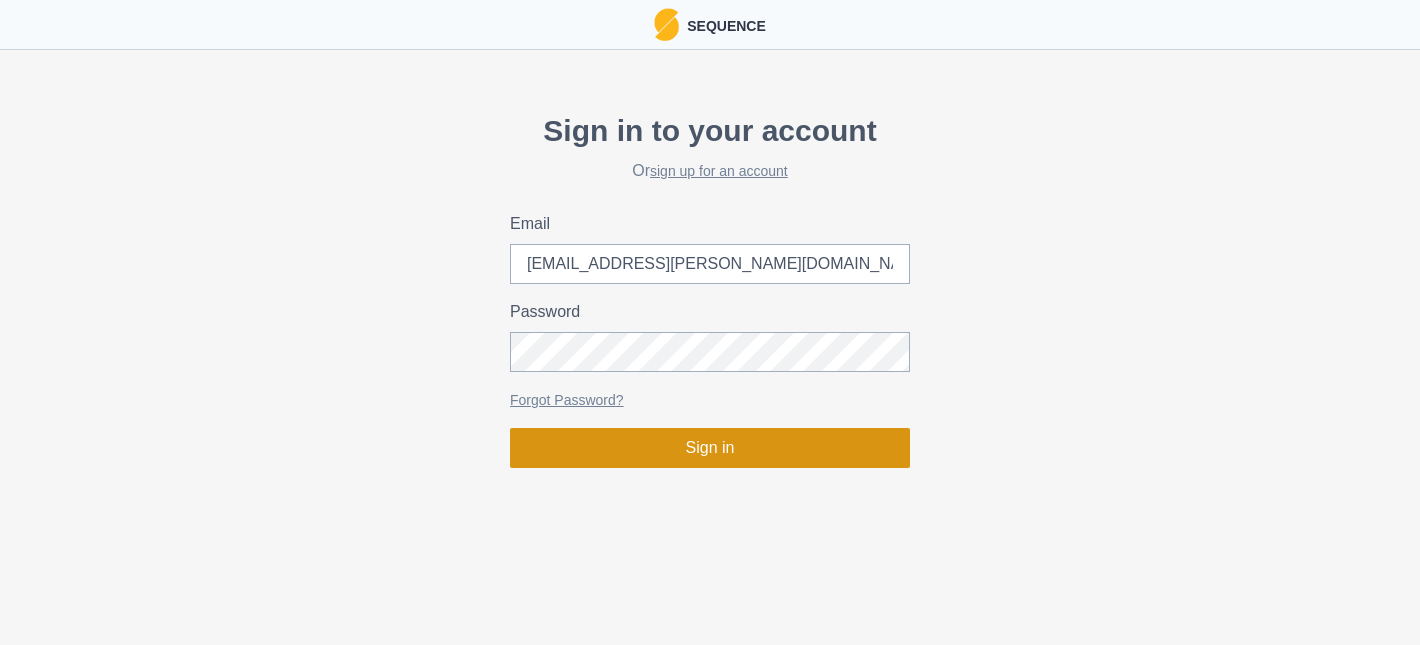 click on "Sign in" at bounding box center (710, 448) 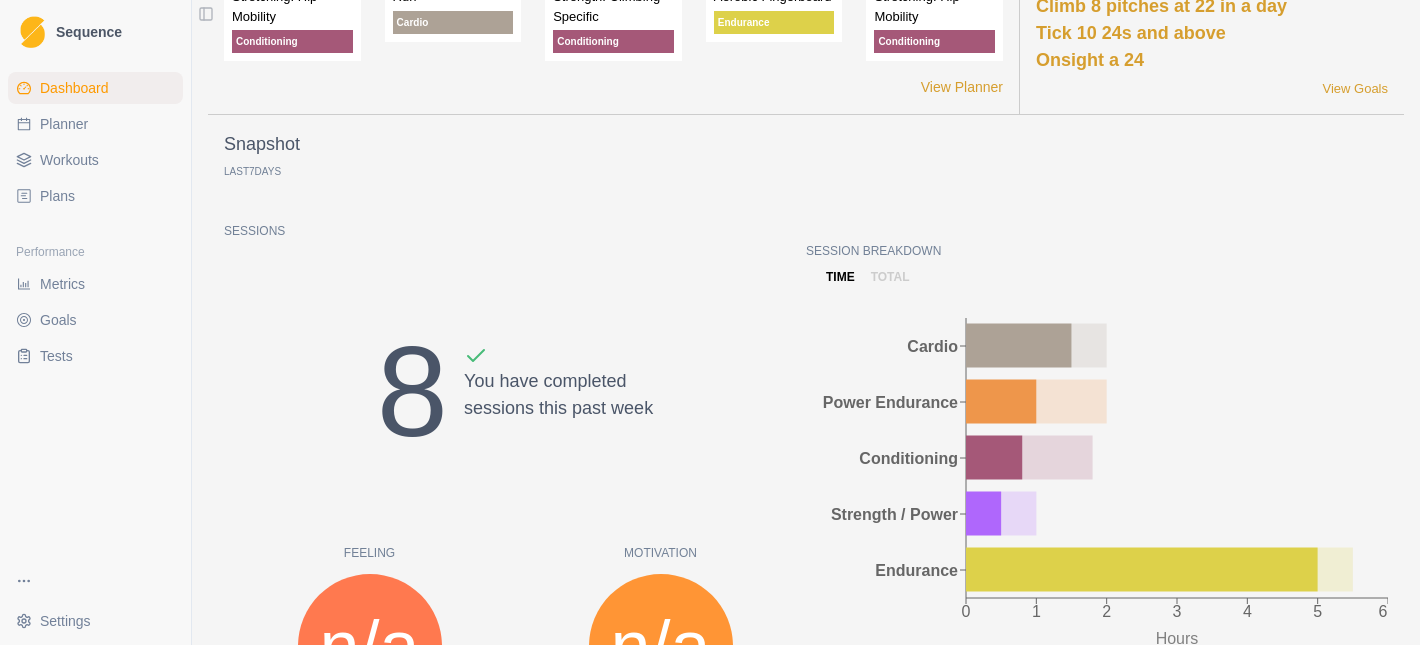 scroll, scrollTop: 0, scrollLeft: 0, axis: both 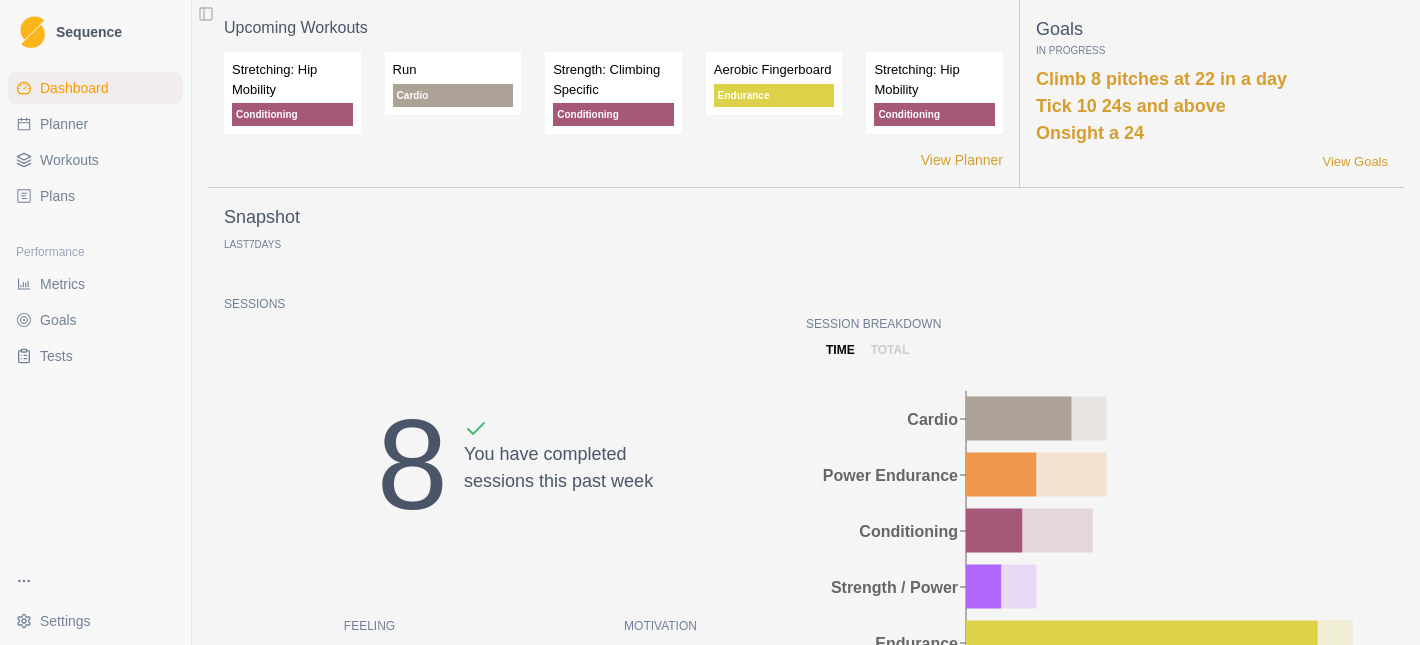 click on "Planner" at bounding box center (64, 124) 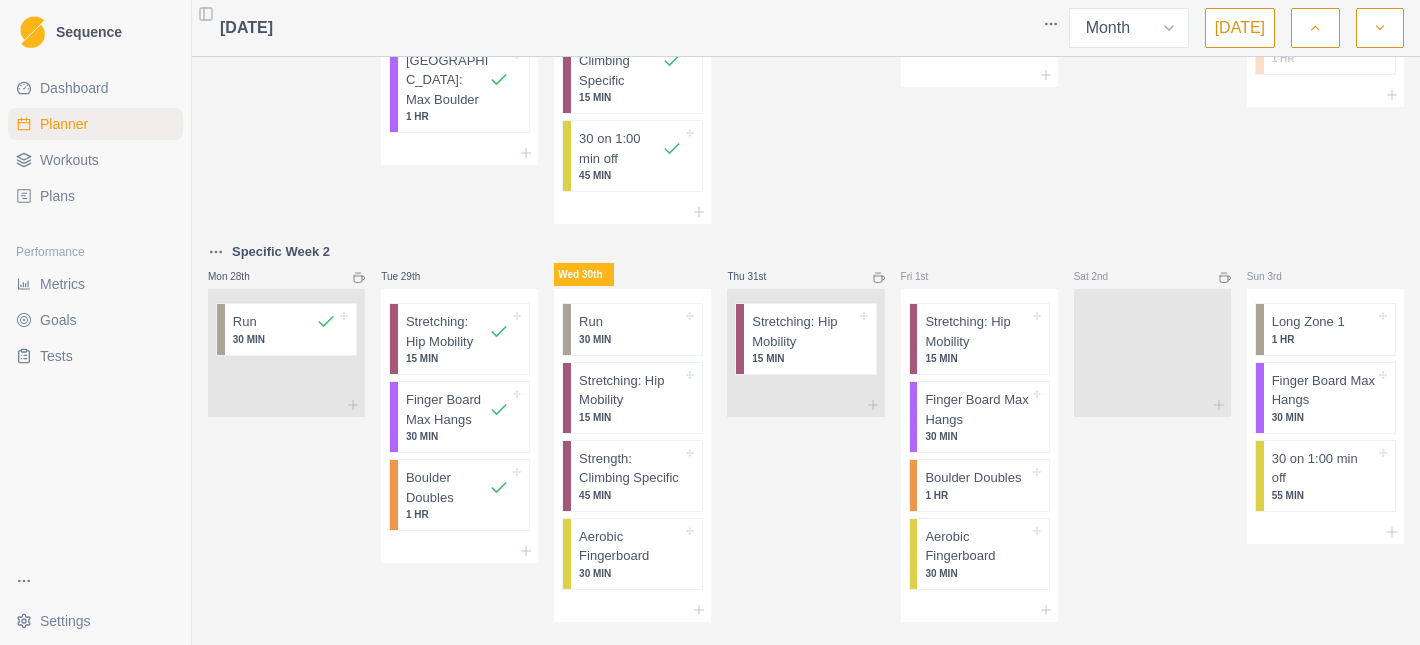 scroll, scrollTop: 1470, scrollLeft: 0, axis: vertical 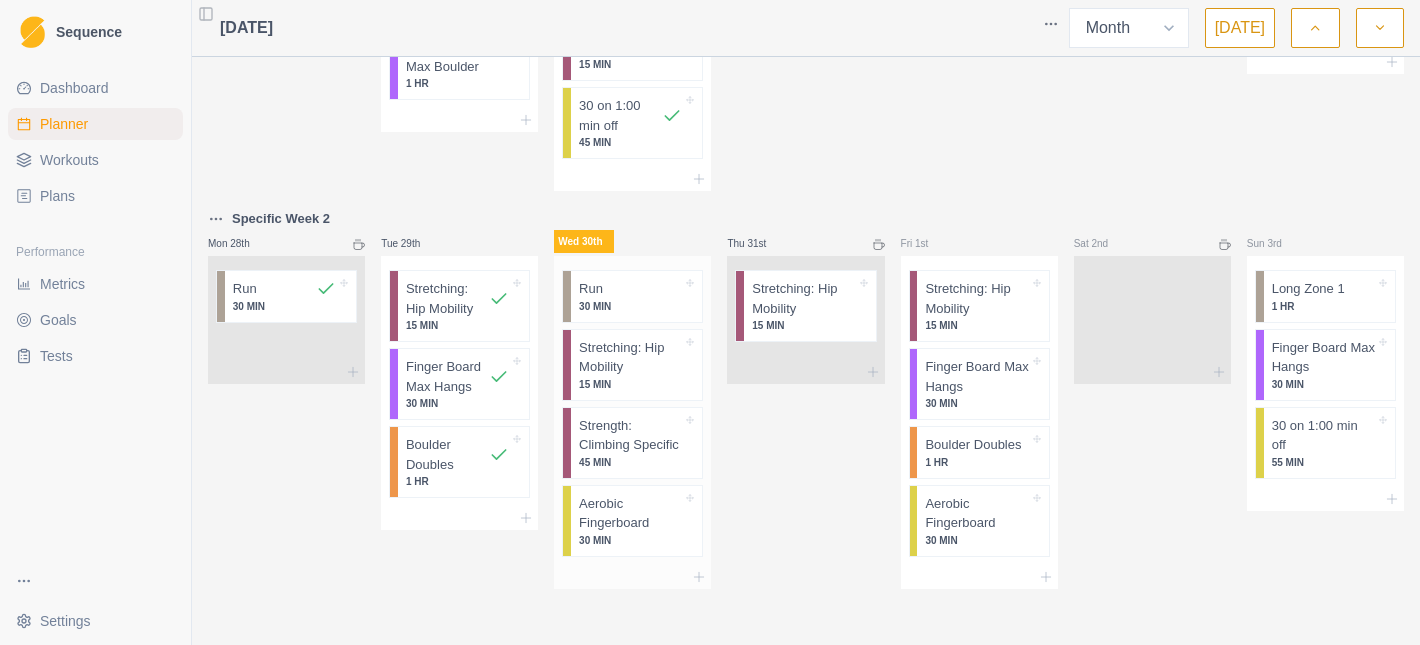 click on "30 MIN" at bounding box center (630, 306) 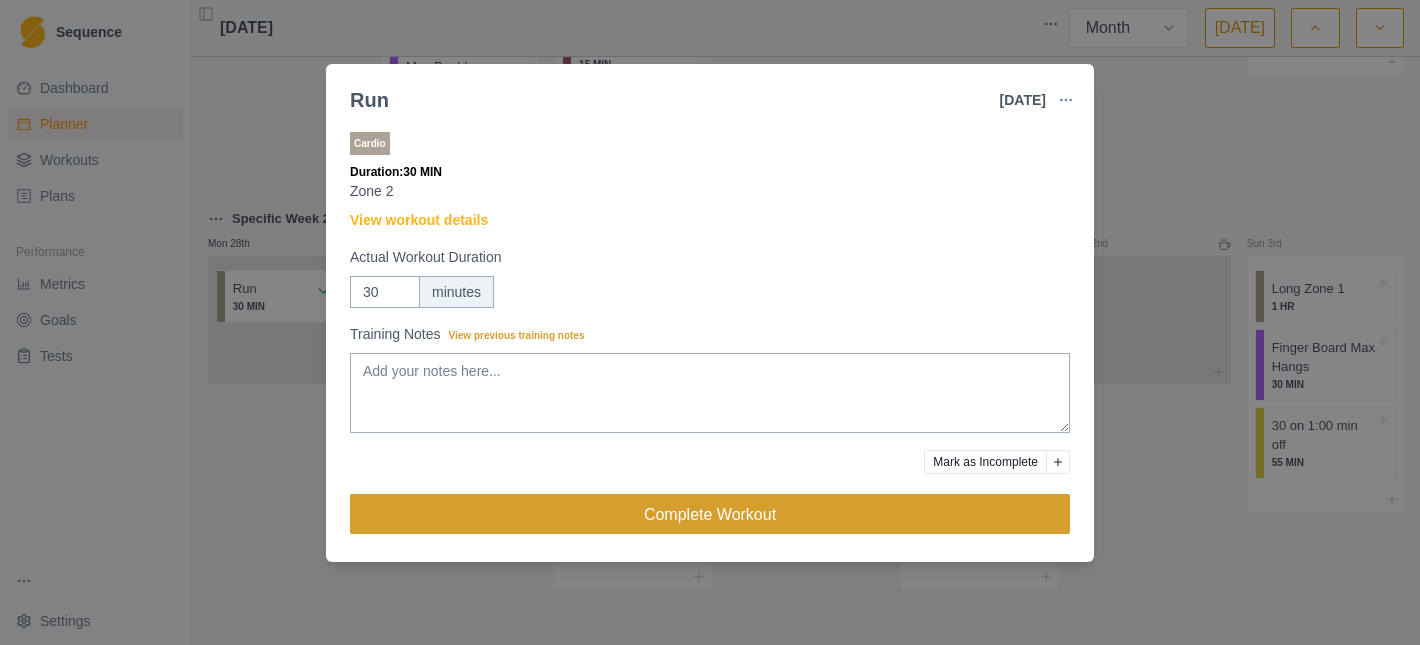 click on "Complete Workout" at bounding box center [710, 514] 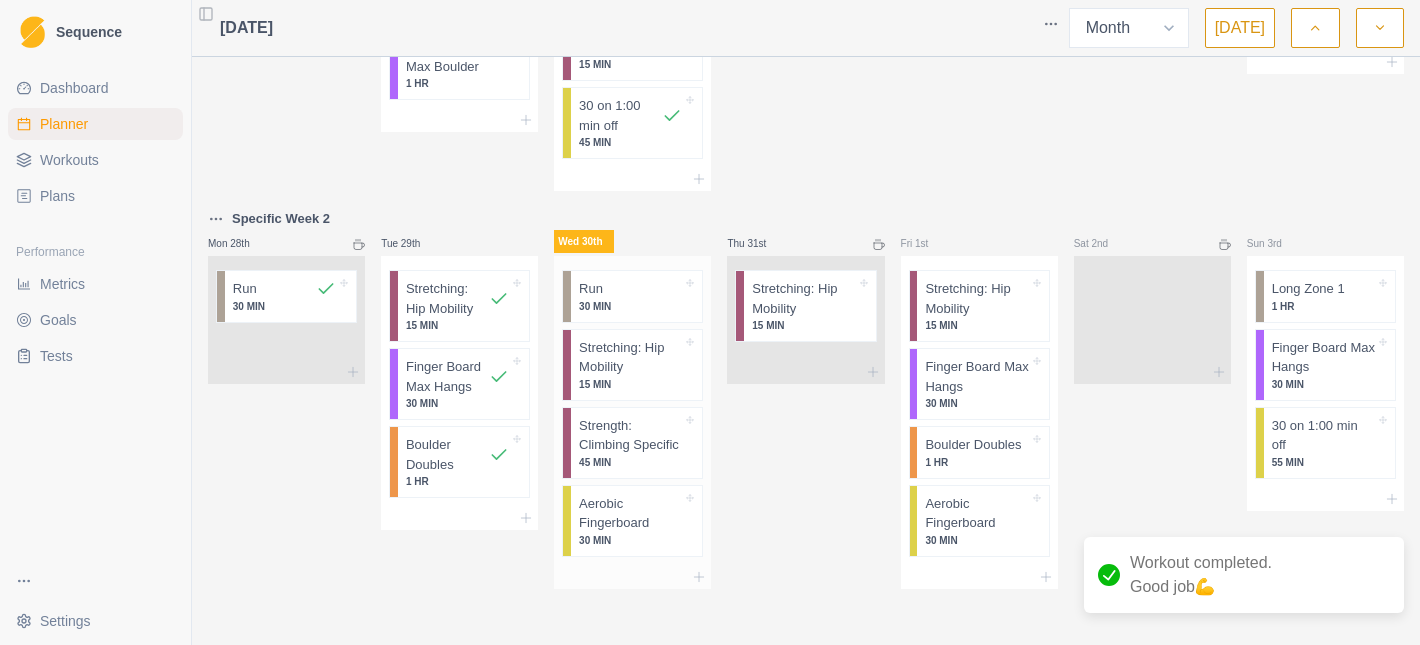 click on "15 MIN" at bounding box center (630, 384) 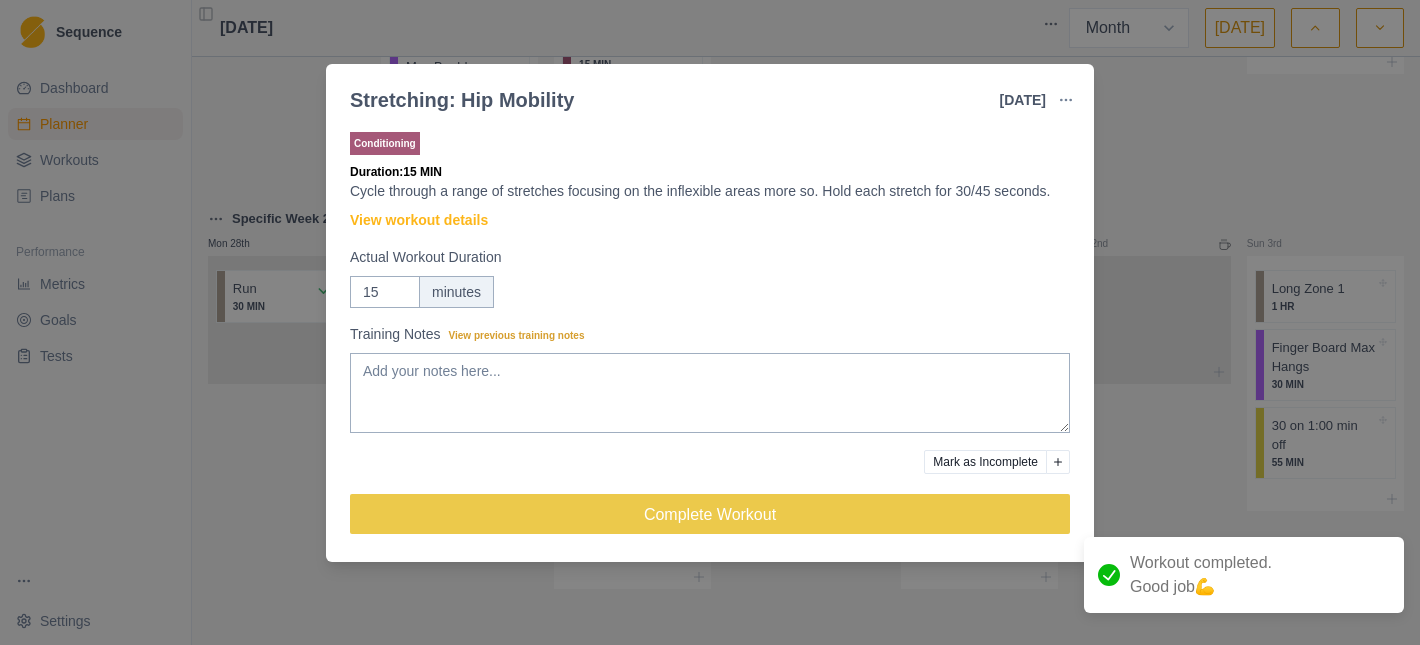 click on "Stretching: Hip Mobility [DATE] Link To Goal View Workout Metrics Edit Original Workout Reschedule Workout Remove From Schedule Conditioning Duration:  15 MIN Cycle through a range of stretches focusing on the inflexible areas more so. Hold each stretch for 30/45 seconds. View workout details Actual Workout Duration 15 minutes Training Notes View previous training notes Mark as Incomplete Complete Workout" at bounding box center (710, 322) 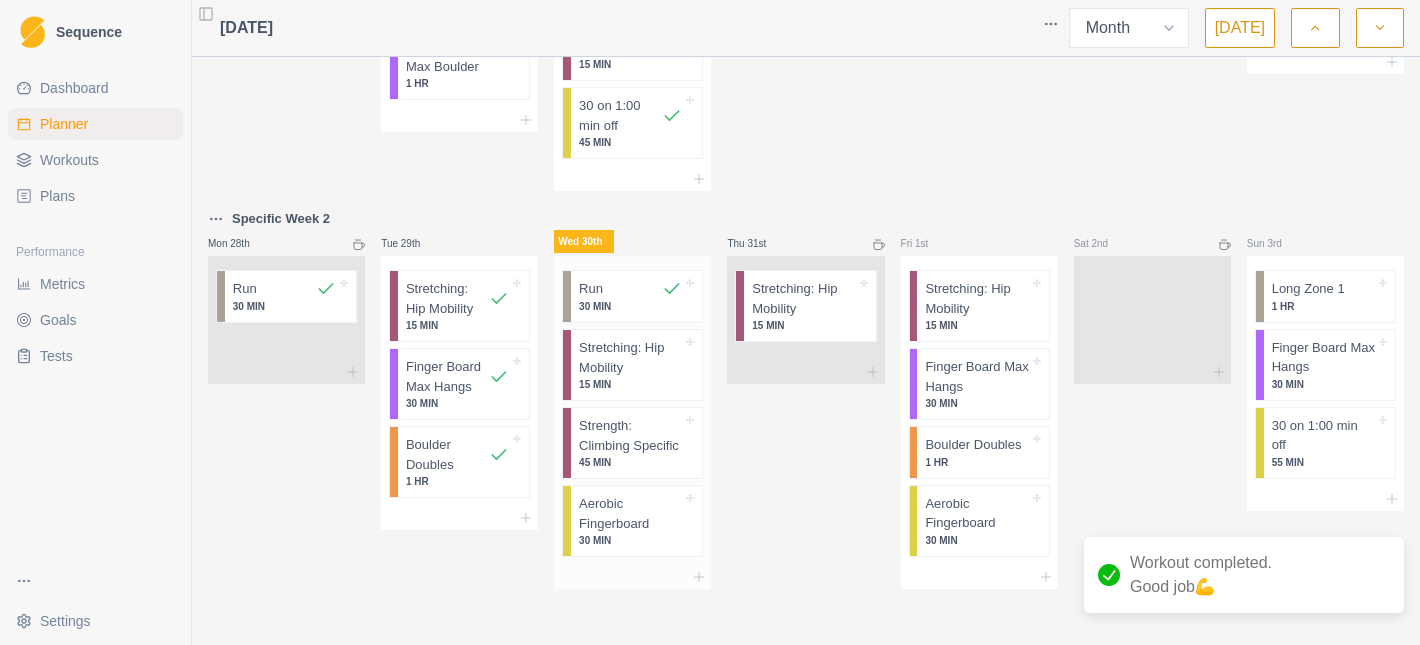click on "Stretching: Hip Mobility" at bounding box center [630, 357] 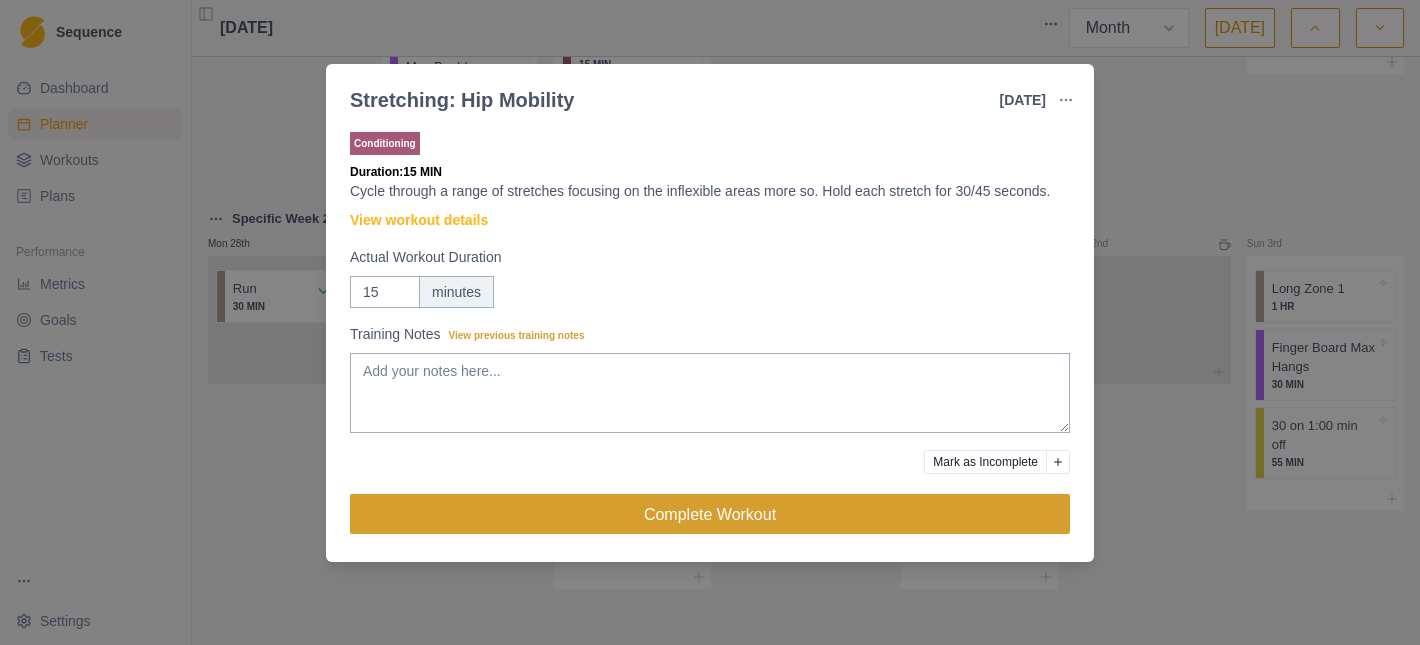 click on "Complete Workout" at bounding box center (710, 514) 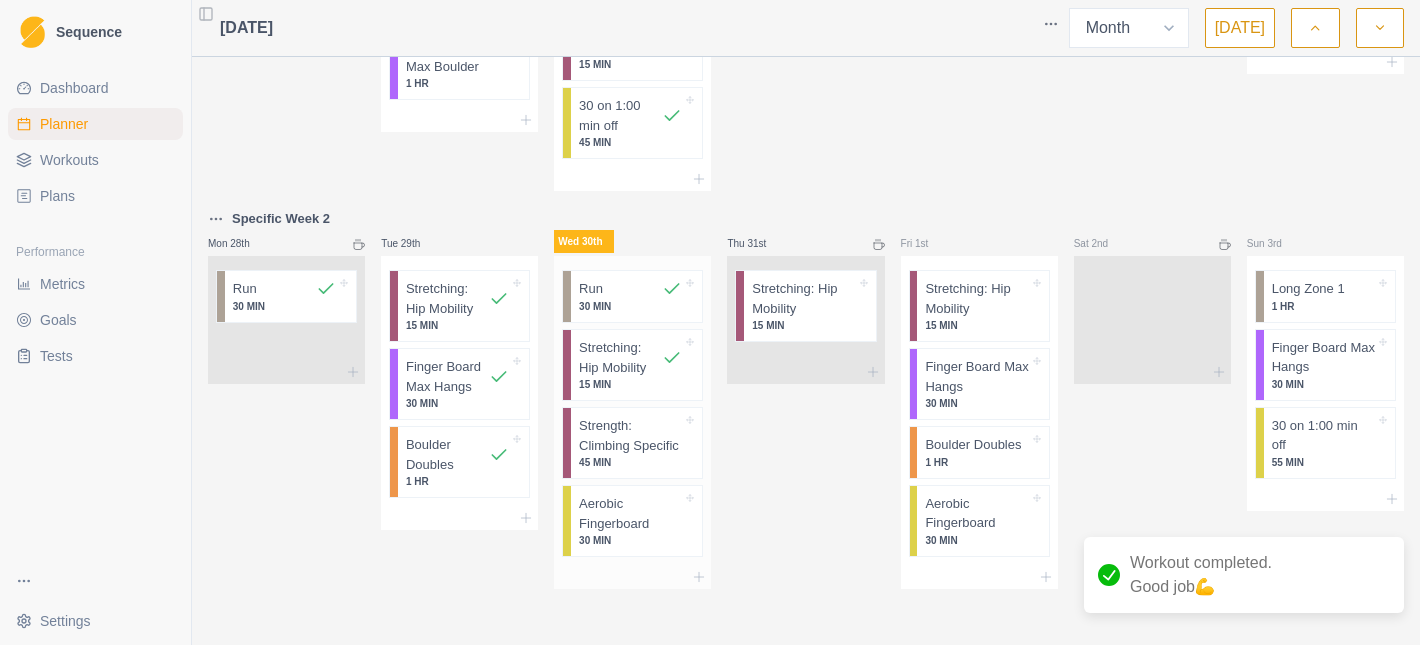 scroll, scrollTop: 1471, scrollLeft: 0, axis: vertical 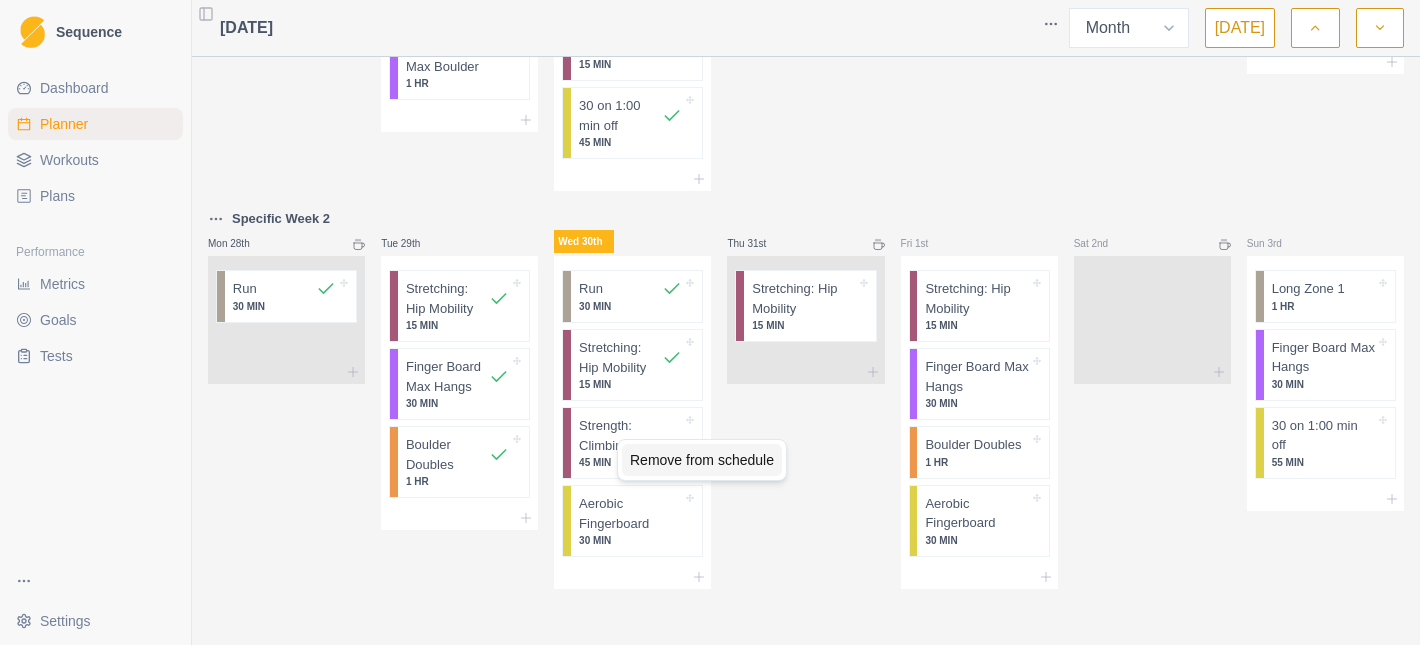 click on "Remove from schedule" at bounding box center (702, 460) 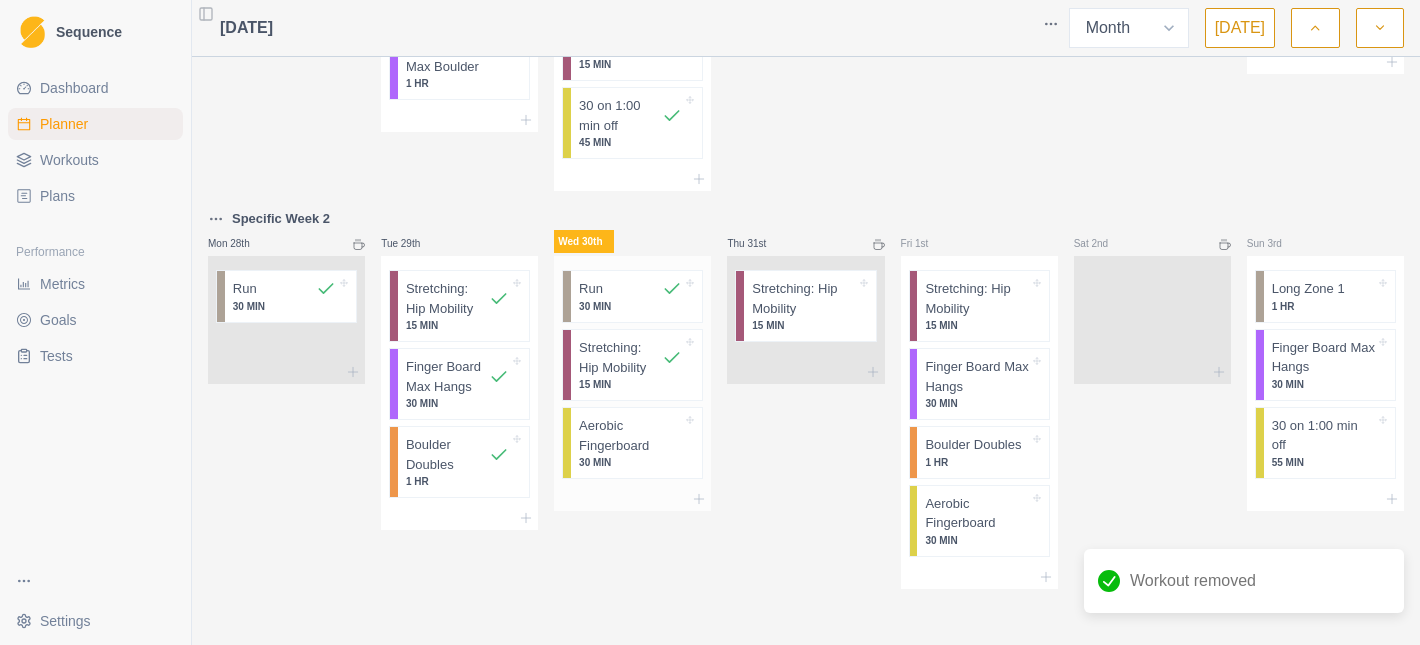 scroll, scrollTop: 1451, scrollLeft: 0, axis: vertical 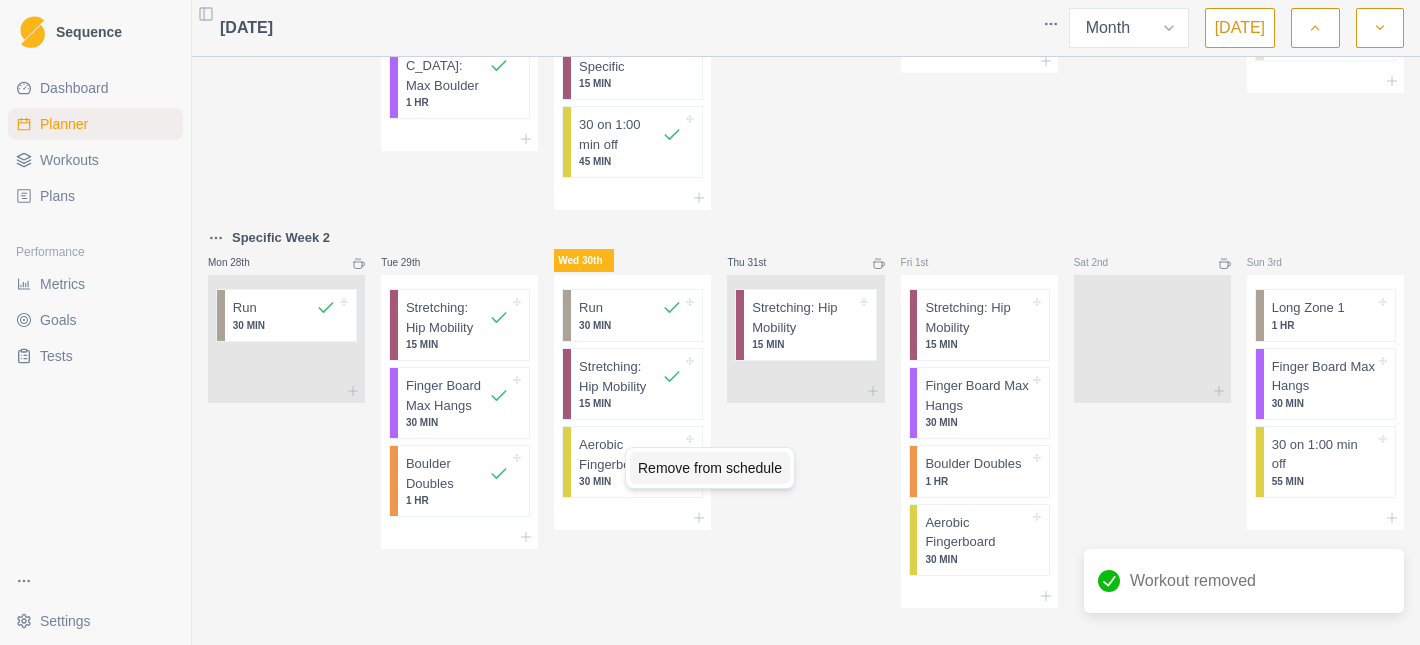 click on "Remove from schedule" at bounding box center (710, 468) 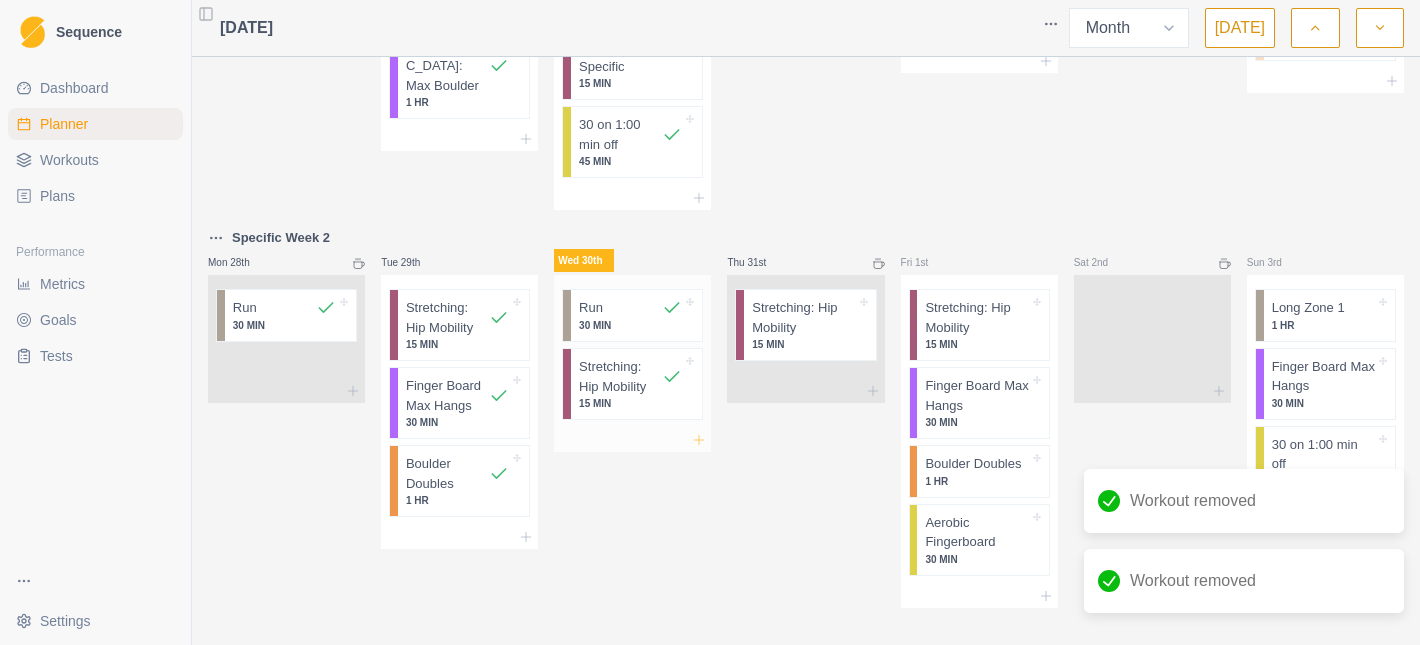 click 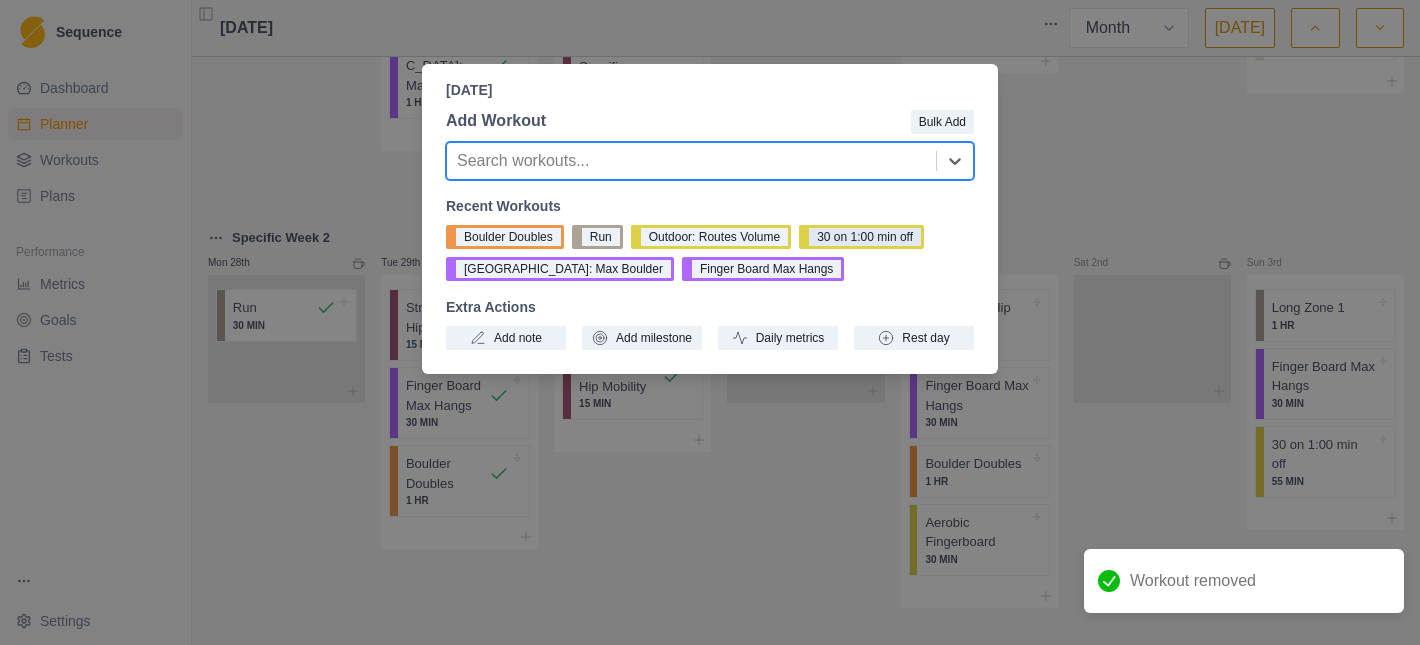 click on "30 on 1:00 min off" at bounding box center (861, 237) 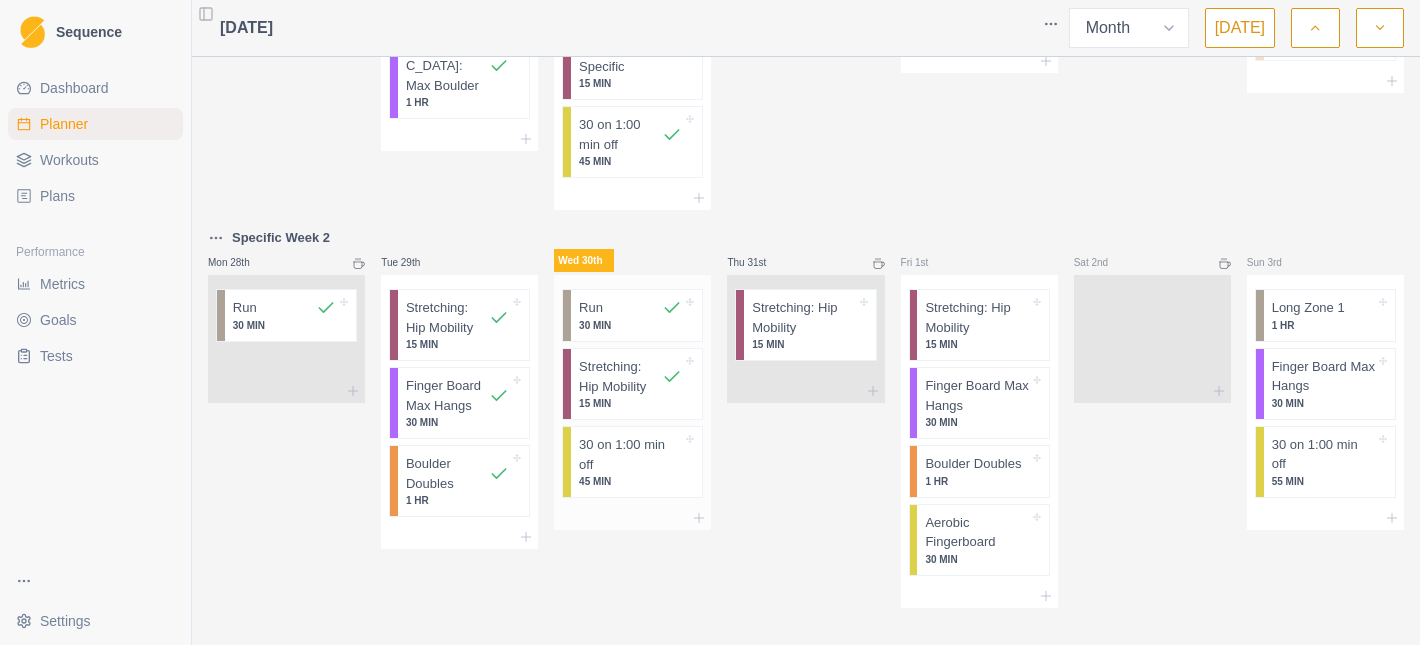 click on "30 on 1:00 min off" at bounding box center [630, 454] 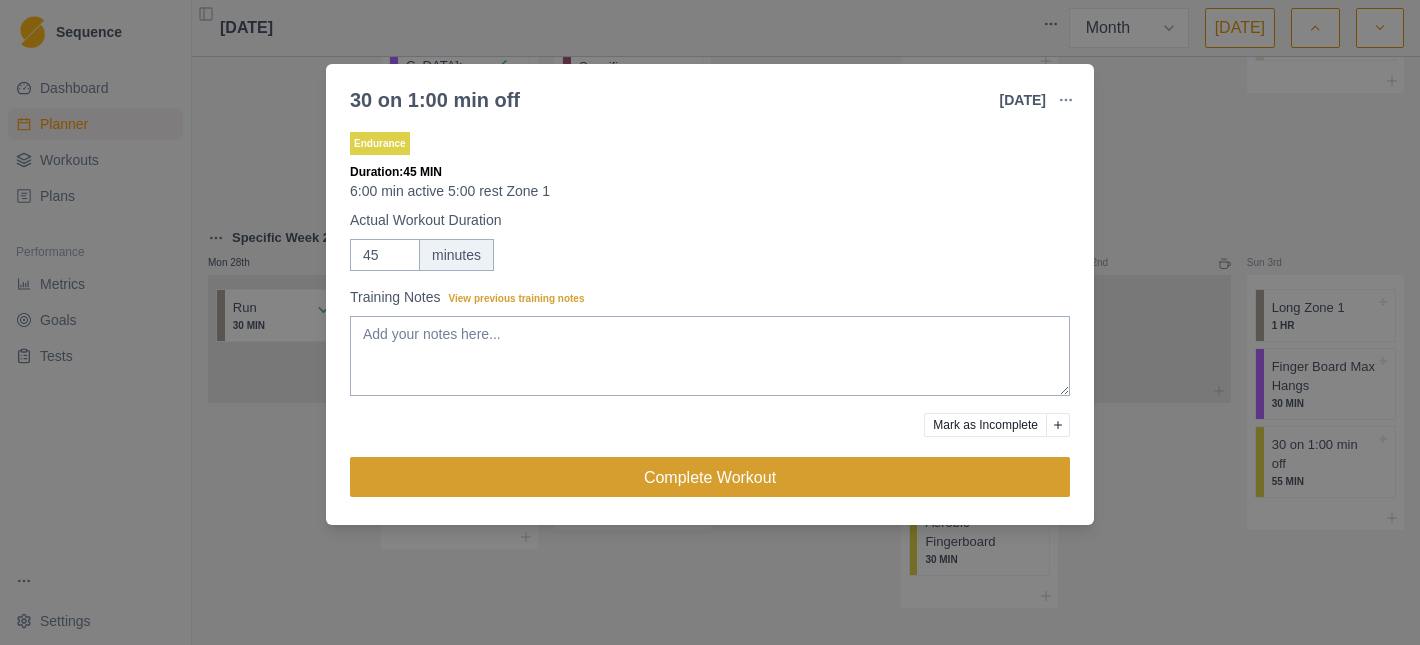 click on "Complete Workout" at bounding box center (710, 477) 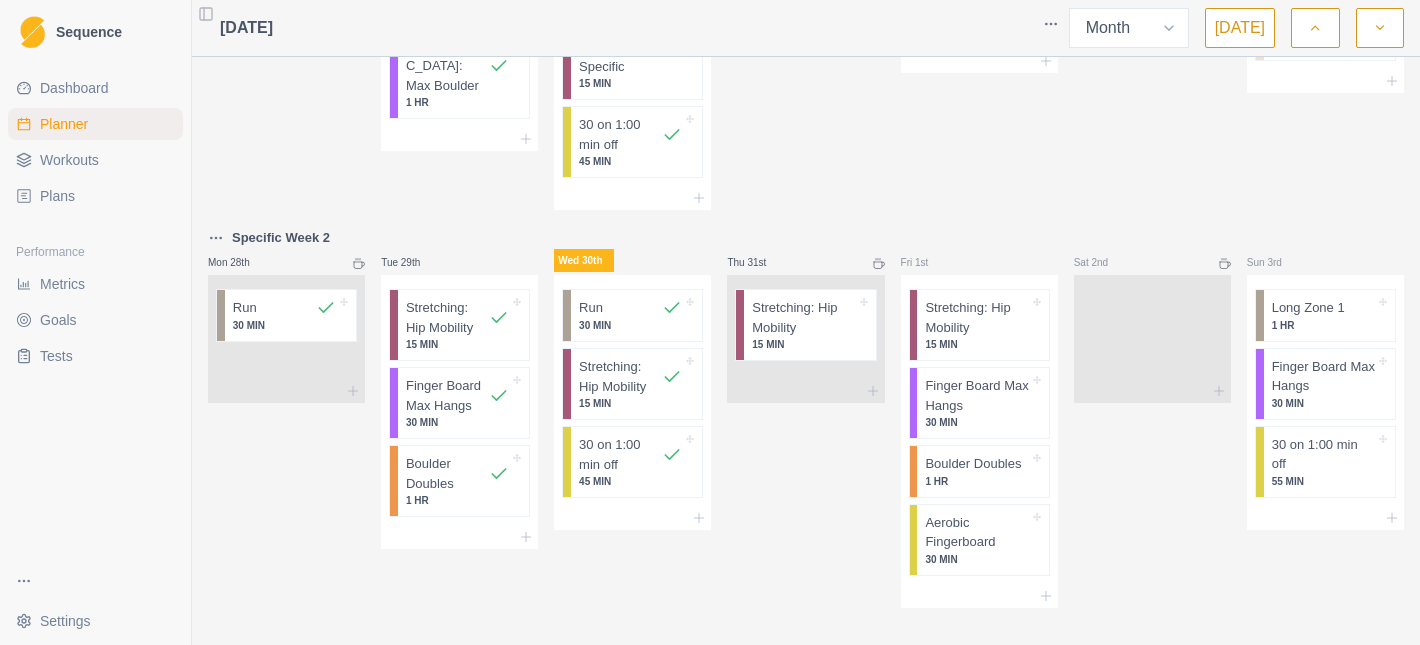 click 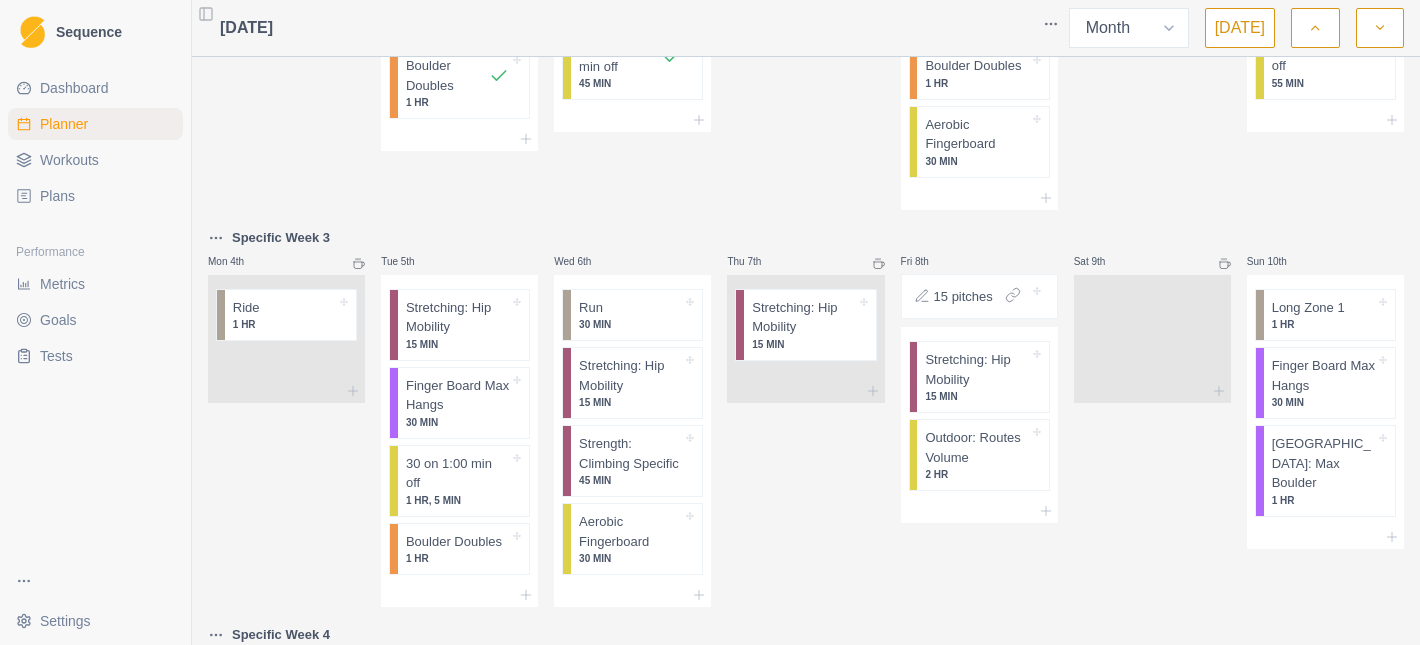 scroll, scrollTop: 0, scrollLeft: 0, axis: both 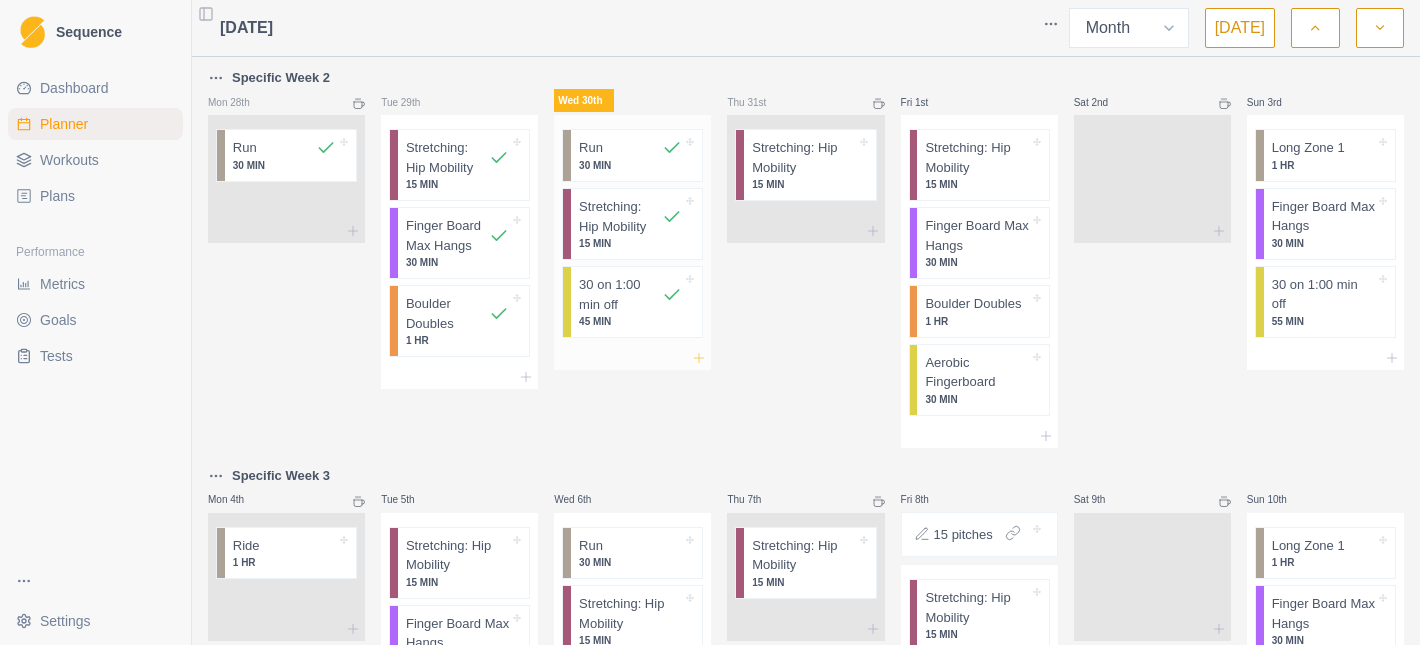 click 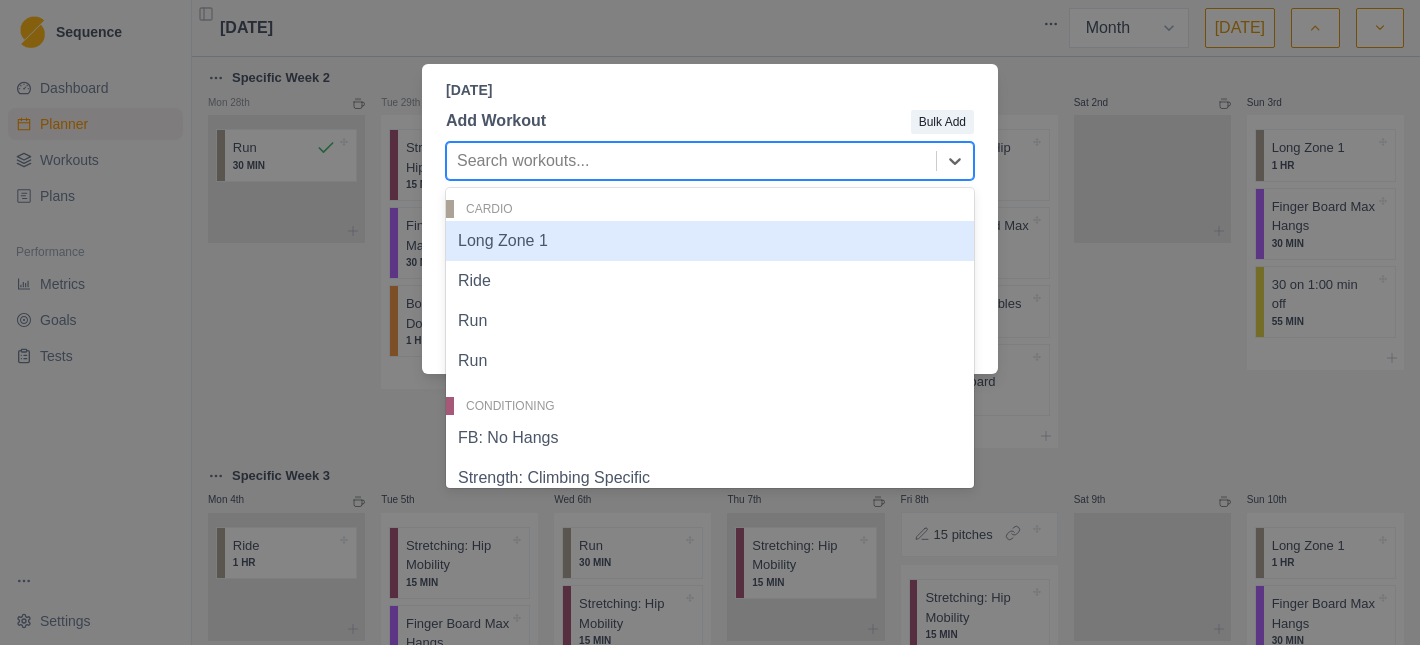 click at bounding box center (691, 161) 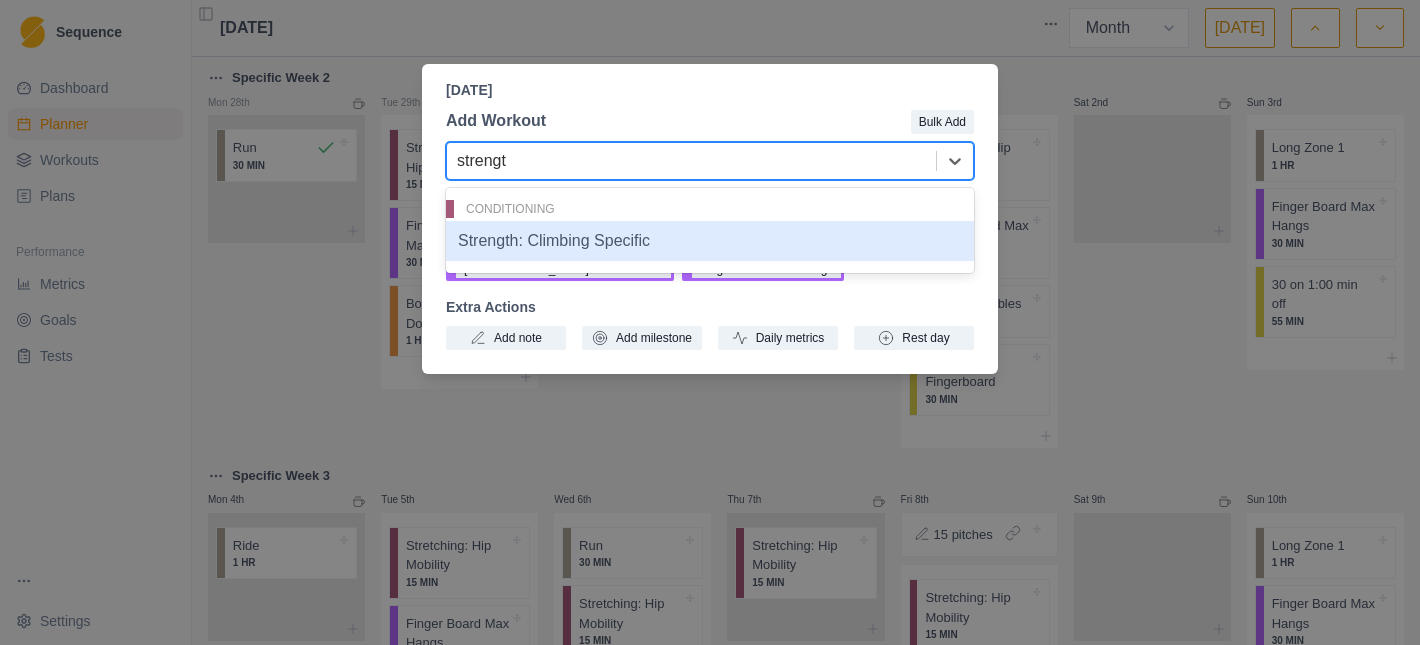 type on "strength" 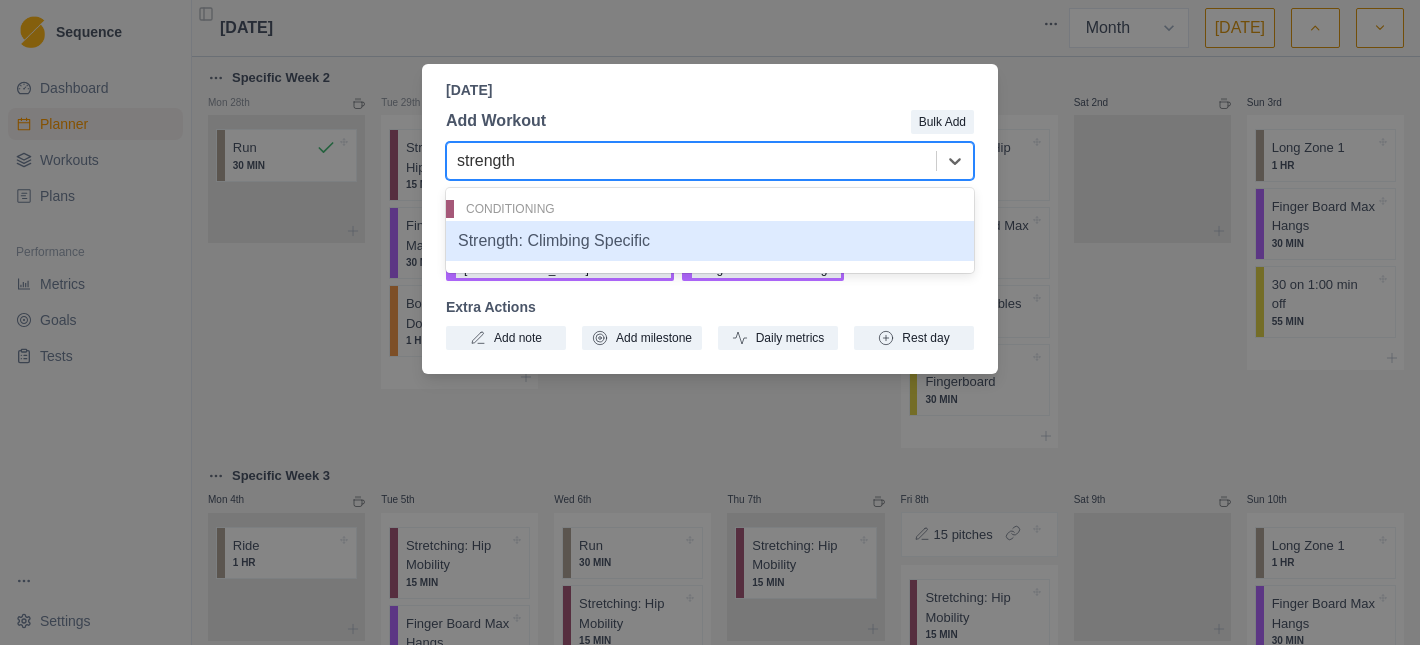 click on "Strength: Climbing Specific" at bounding box center [710, 241] 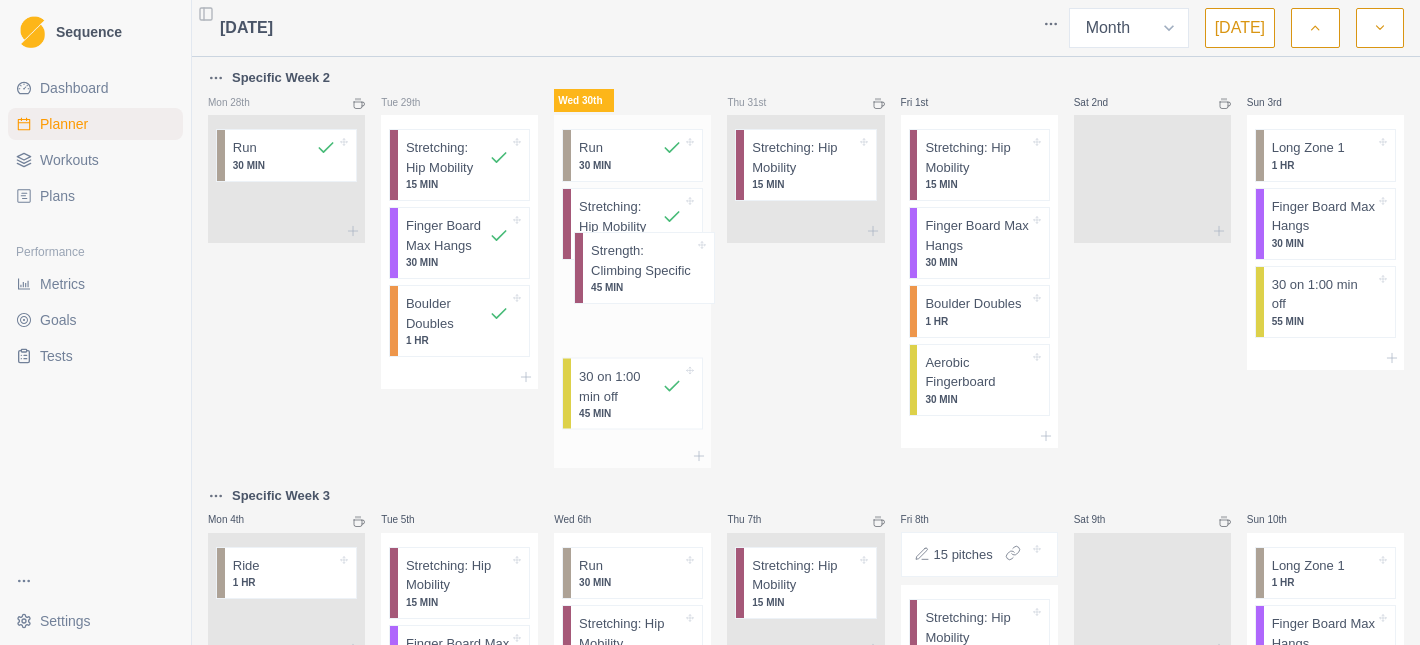 drag, startPoint x: 596, startPoint y: 388, endPoint x: 603, endPoint y: 278, distance: 110.2225 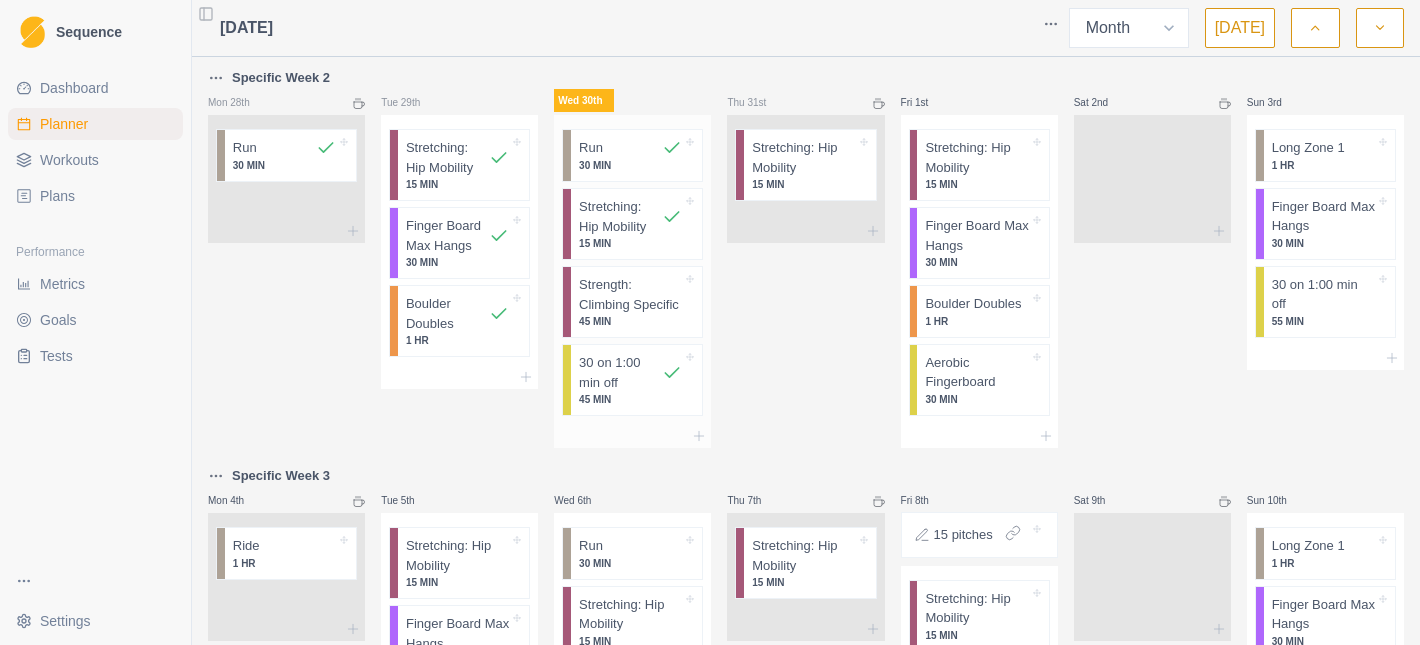 click on "Strength: Climbing Specific" at bounding box center (630, 294) 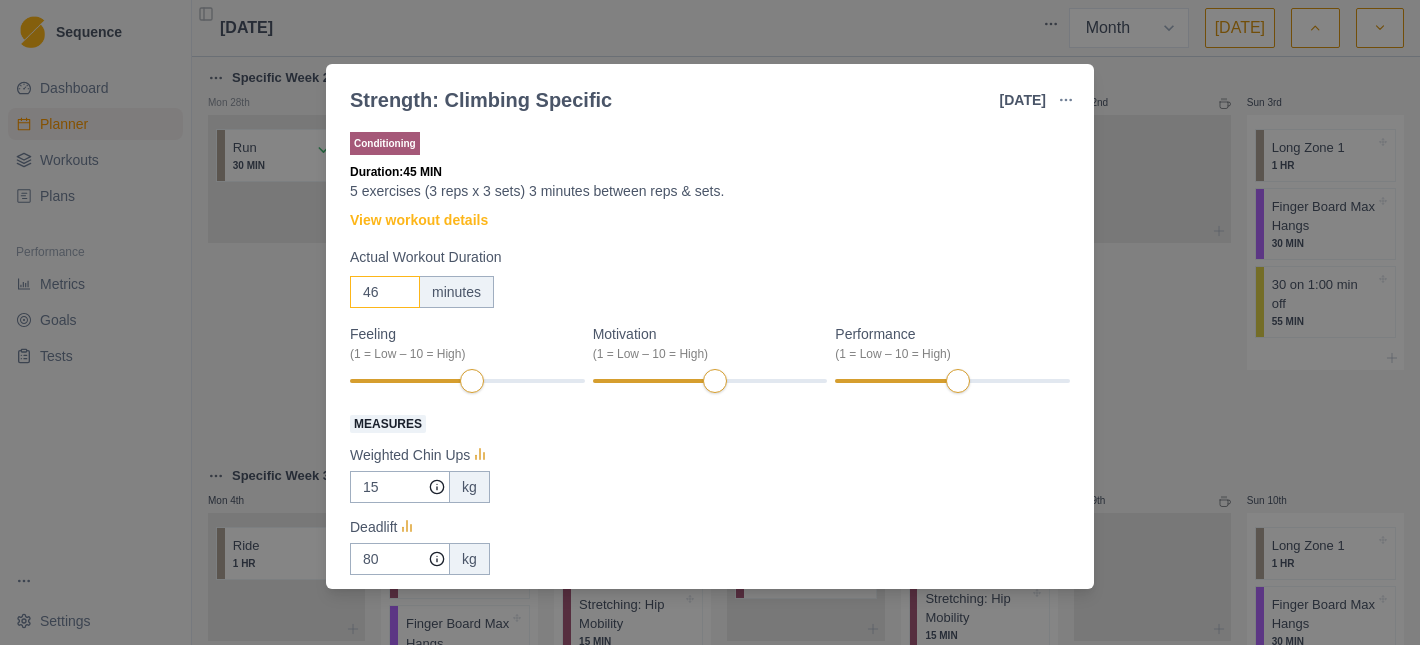 click on "46" at bounding box center (385, 292) 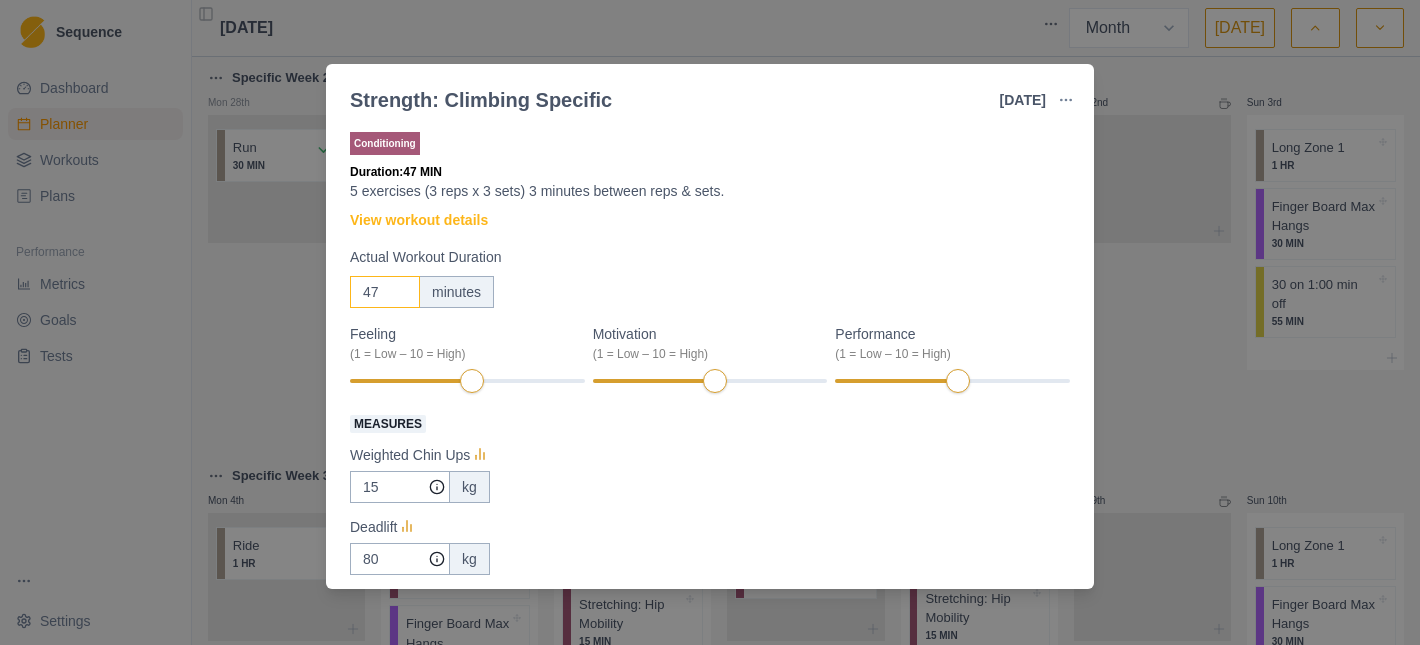 click on "47" at bounding box center (385, 292) 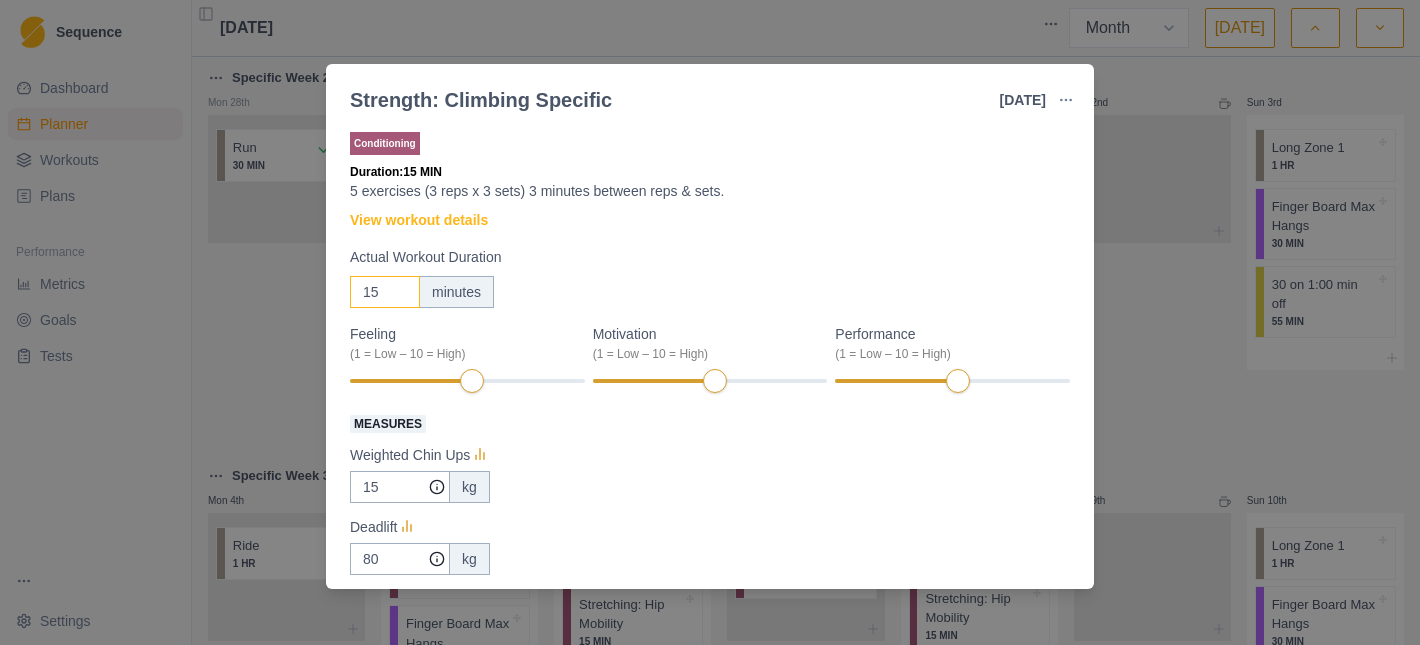 type on "15" 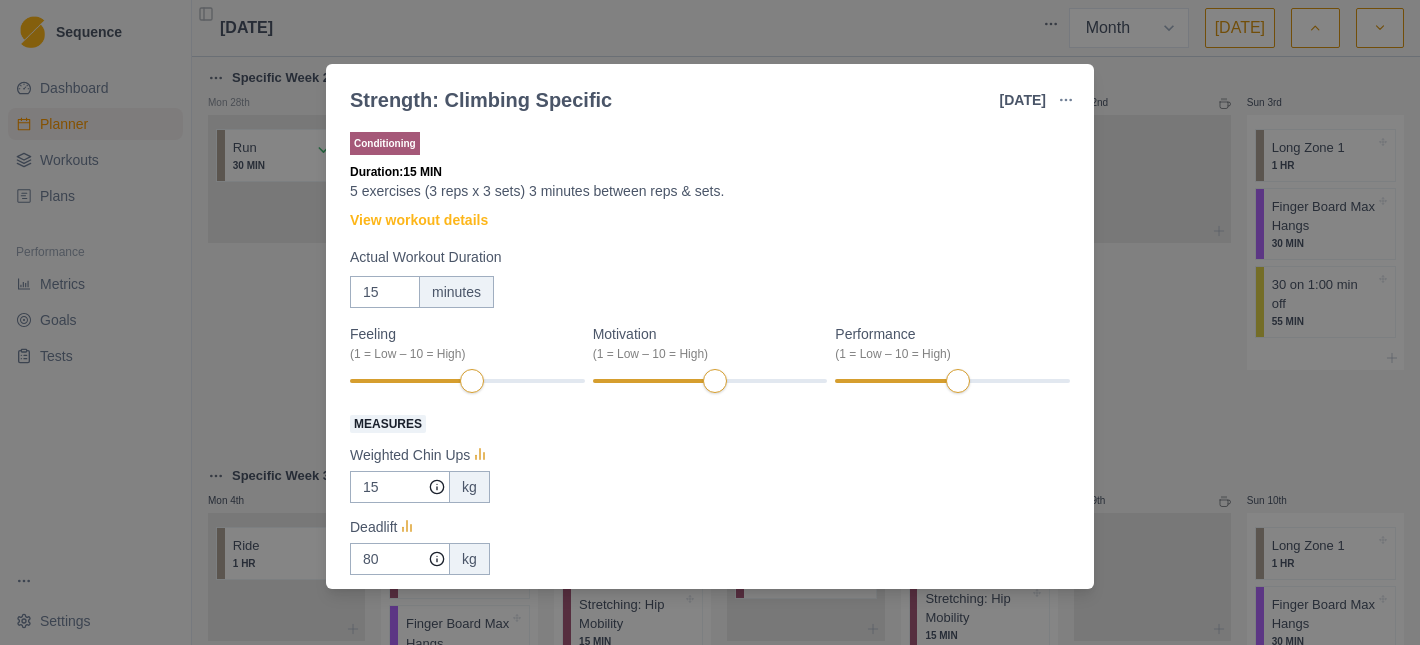 click on "15 minutes" at bounding box center [710, 292] 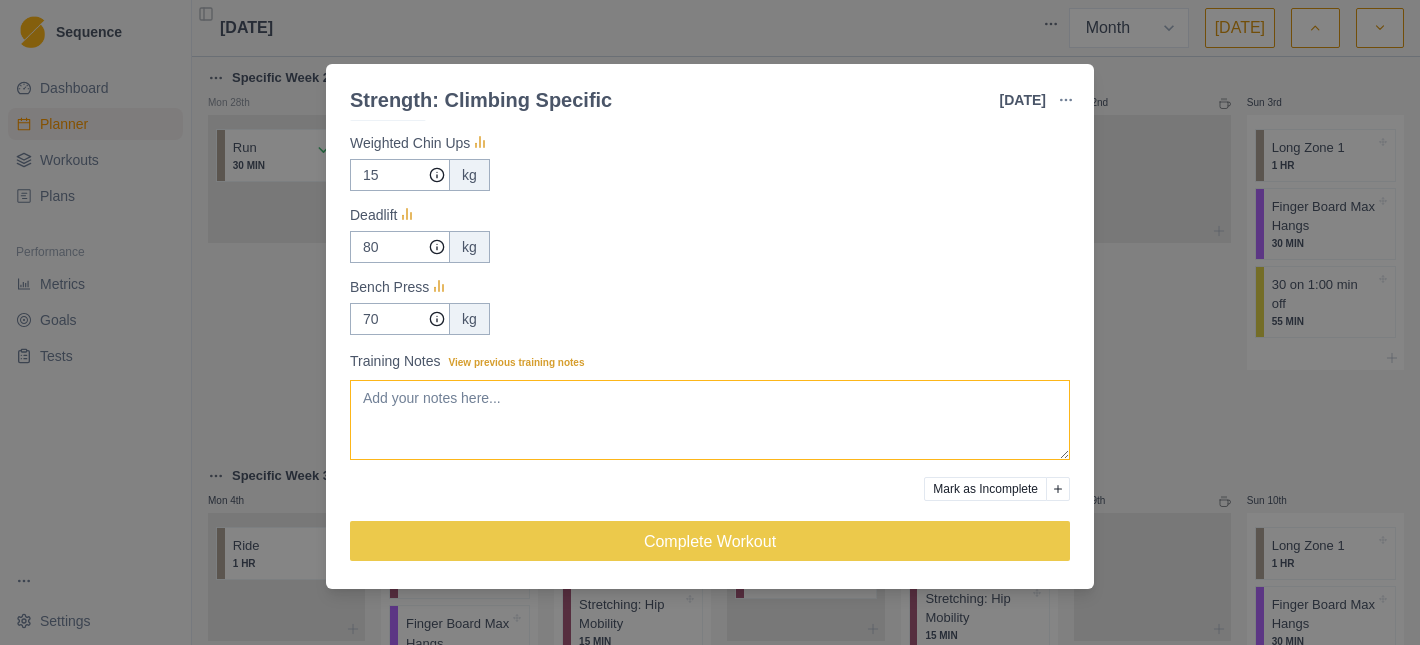 click on "Training Notes View previous training notes" at bounding box center (710, 420) 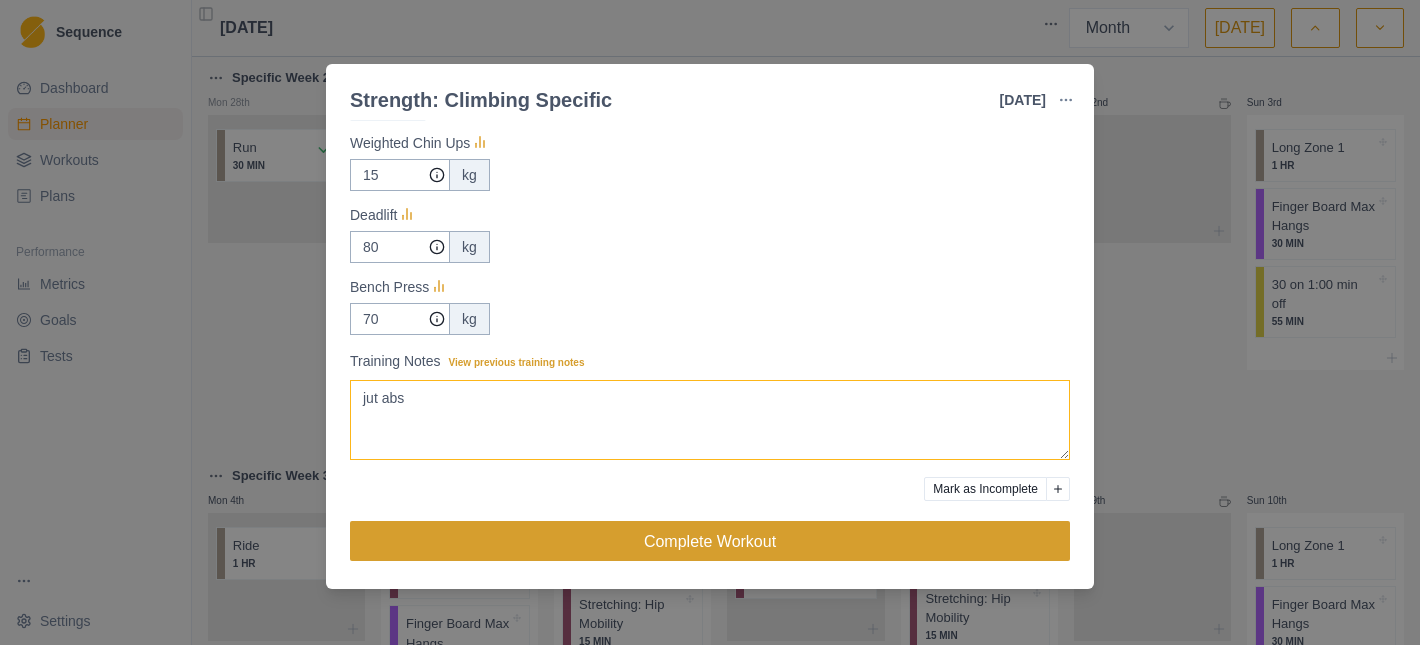 type on "jut abs" 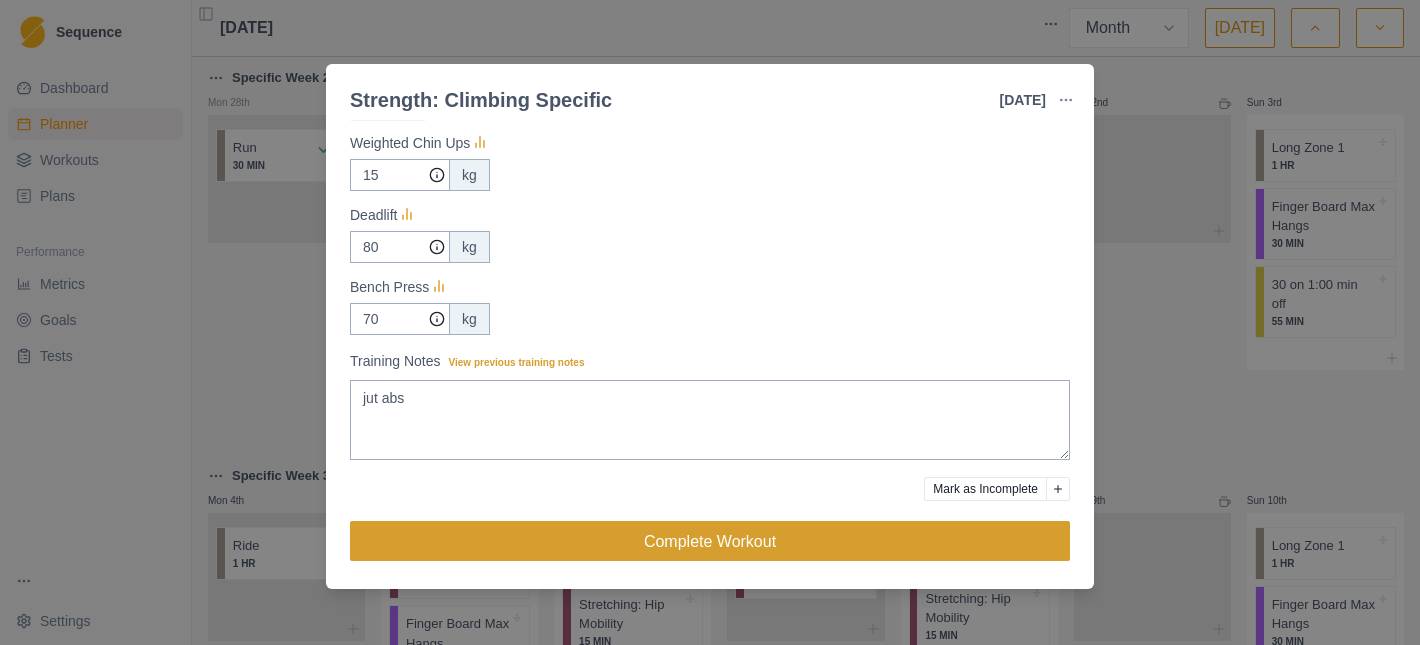 click on "Complete Workout" at bounding box center [710, 541] 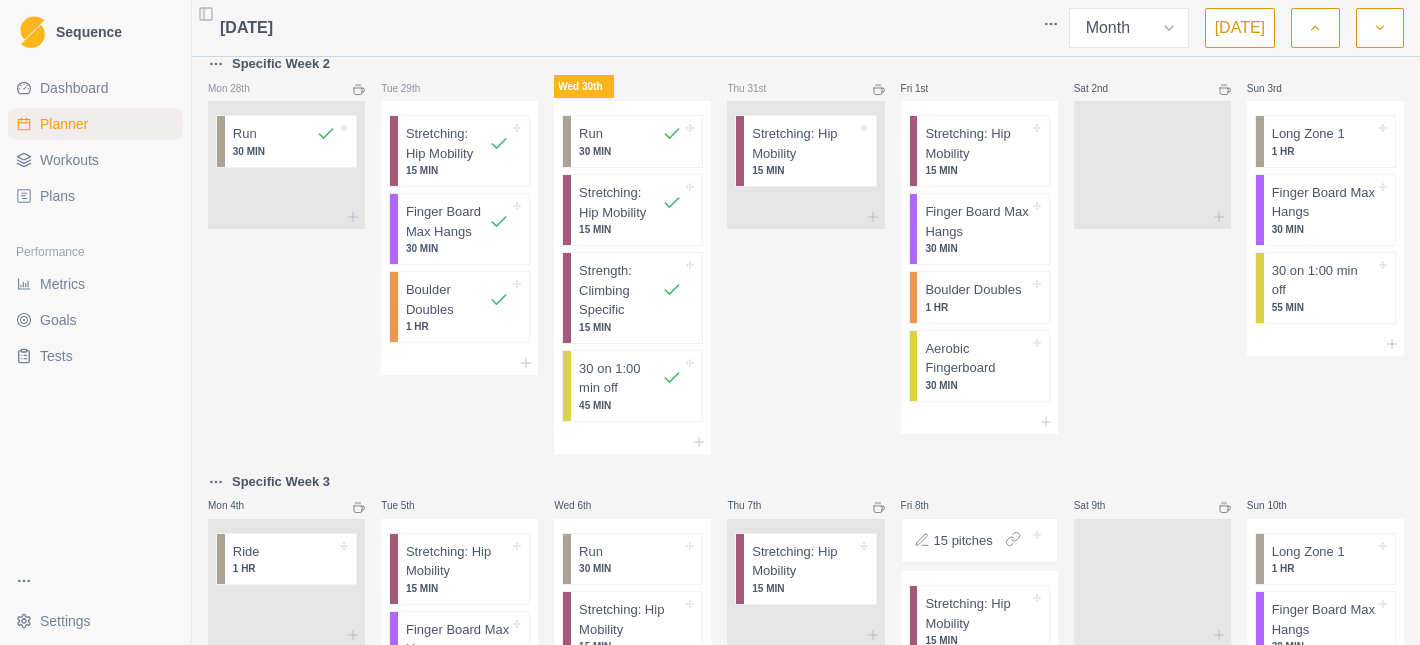 scroll, scrollTop: 0, scrollLeft: 0, axis: both 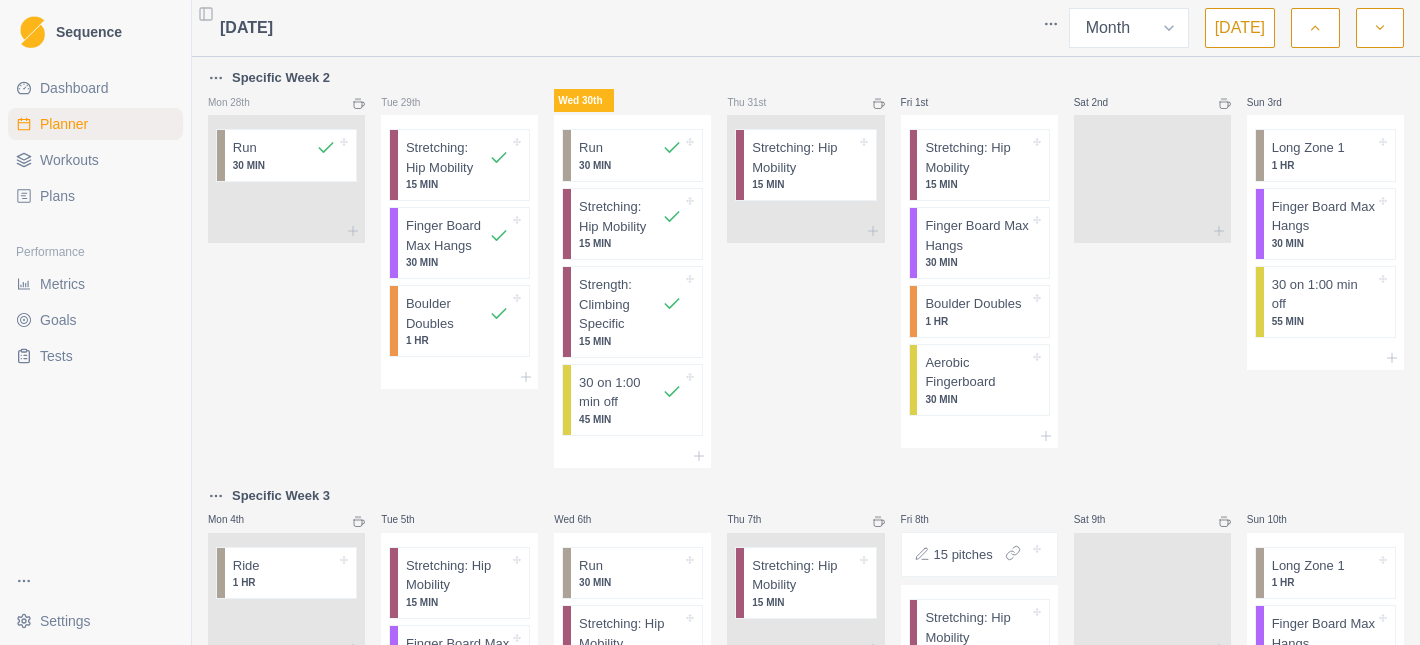 click at bounding box center (1315, 28) 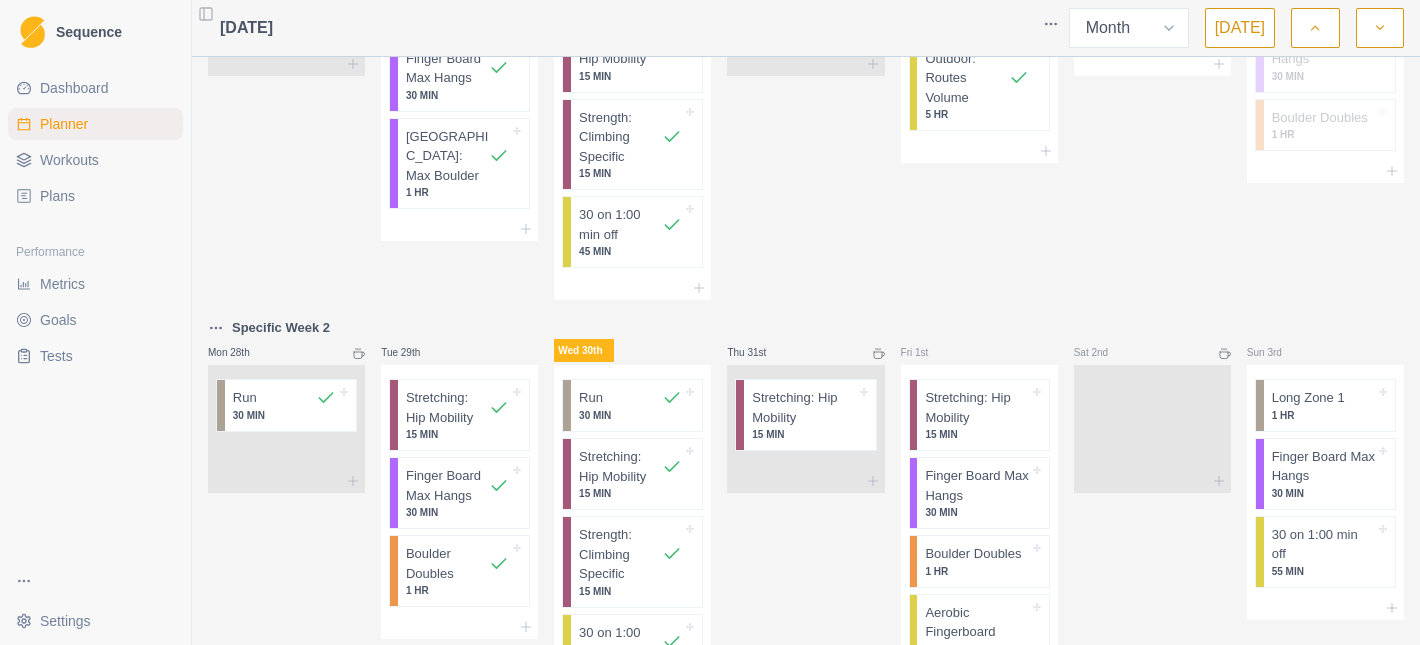 scroll, scrollTop: 1471, scrollLeft: 0, axis: vertical 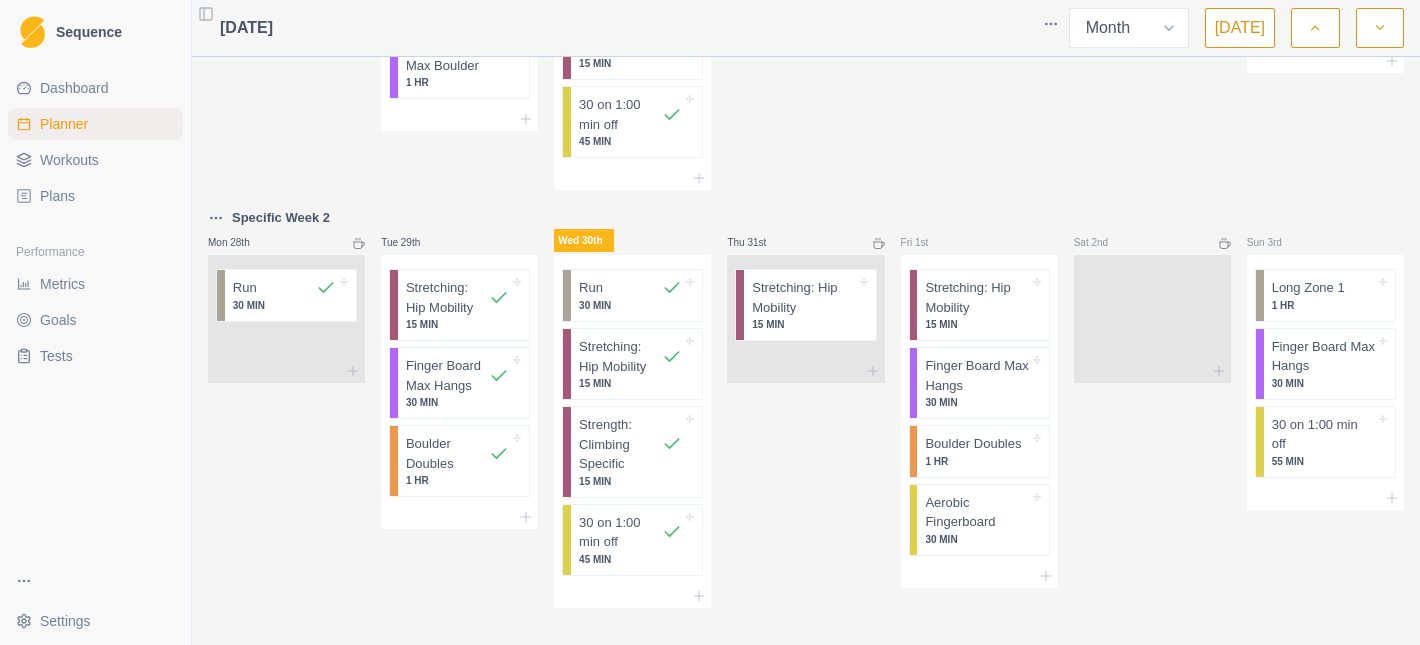 click at bounding box center [1380, 28] 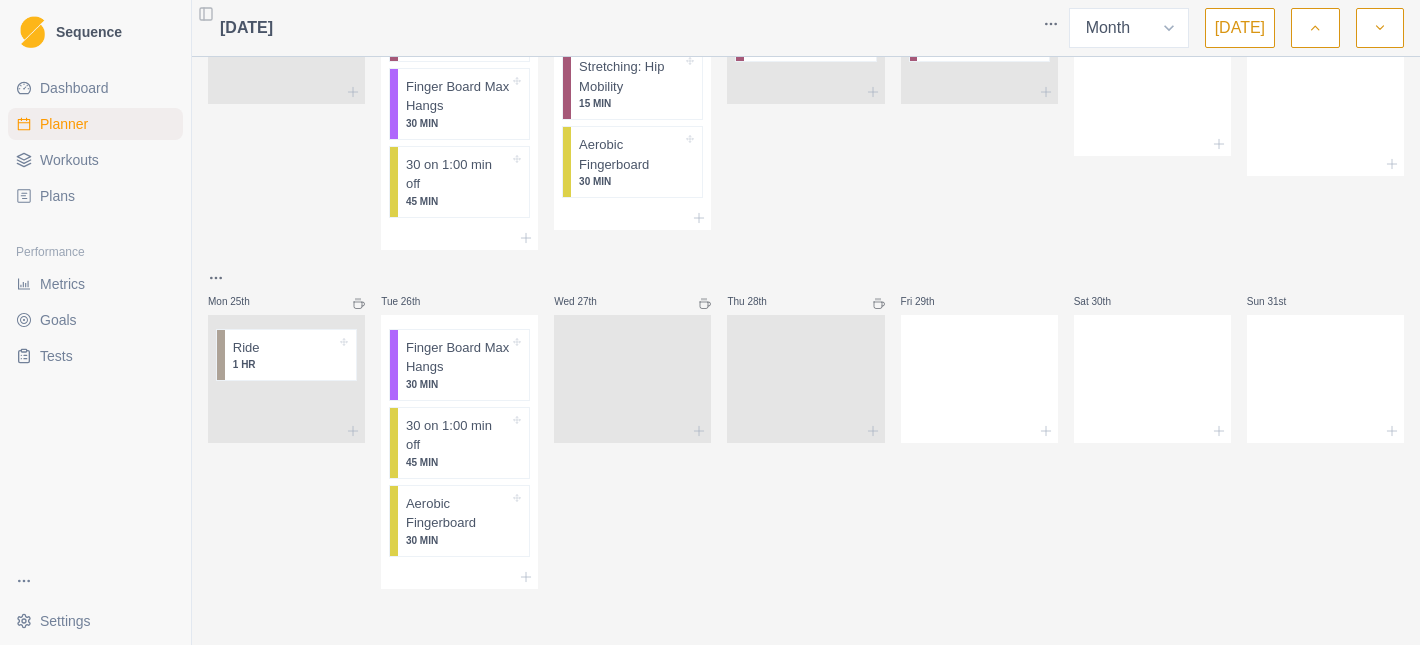 scroll, scrollTop: 1360, scrollLeft: 0, axis: vertical 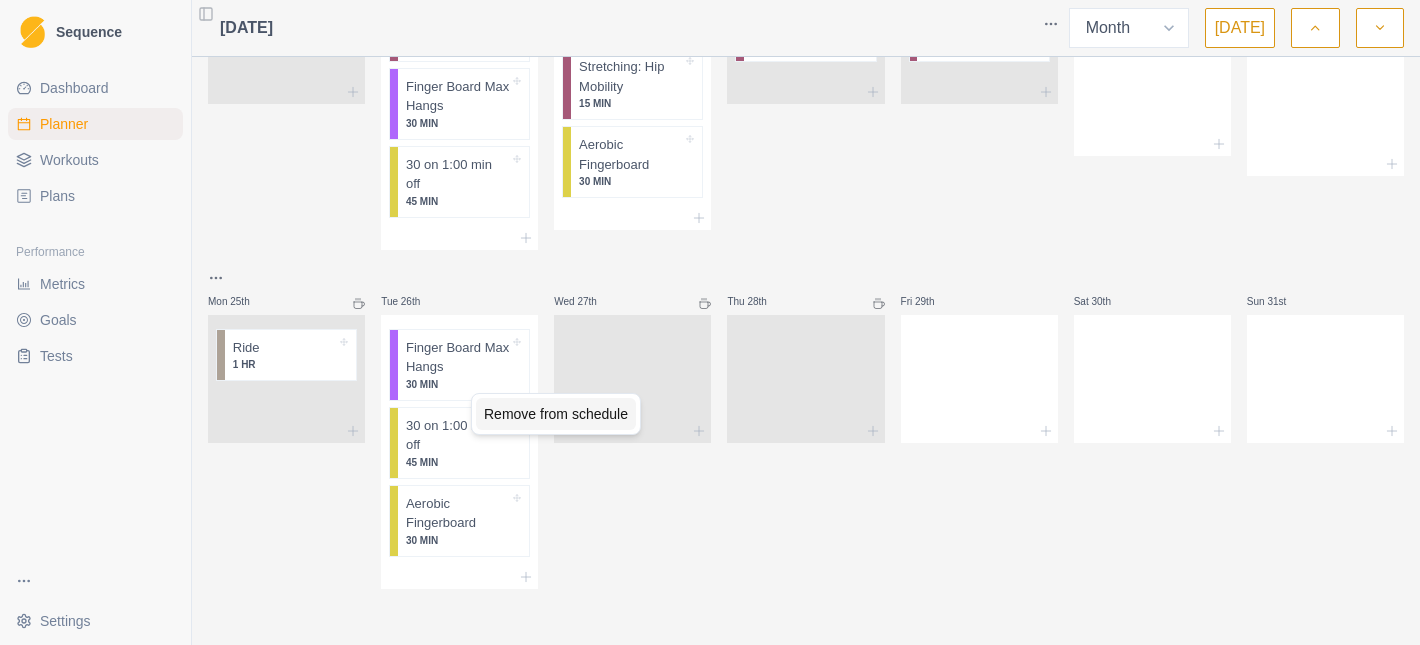 click on "Remove from schedule" at bounding box center [556, 414] 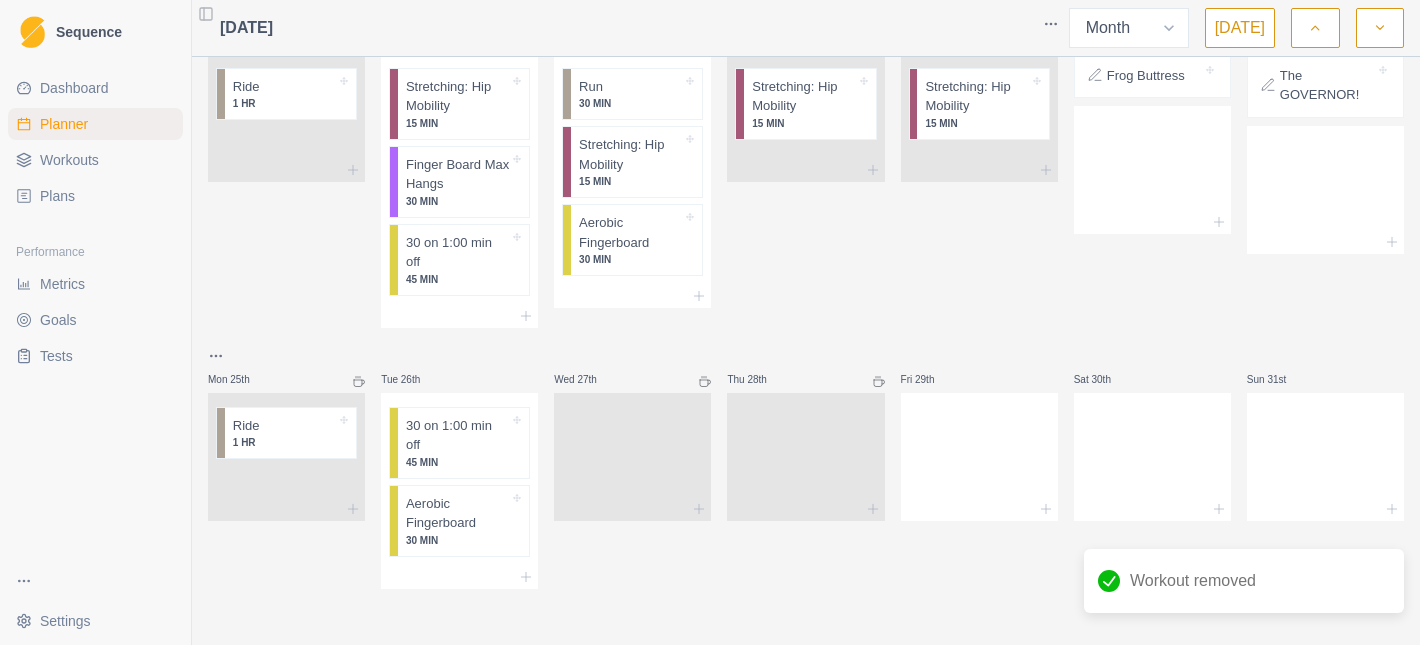 scroll, scrollTop: 1313, scrollLeft: 0, axis: vertical 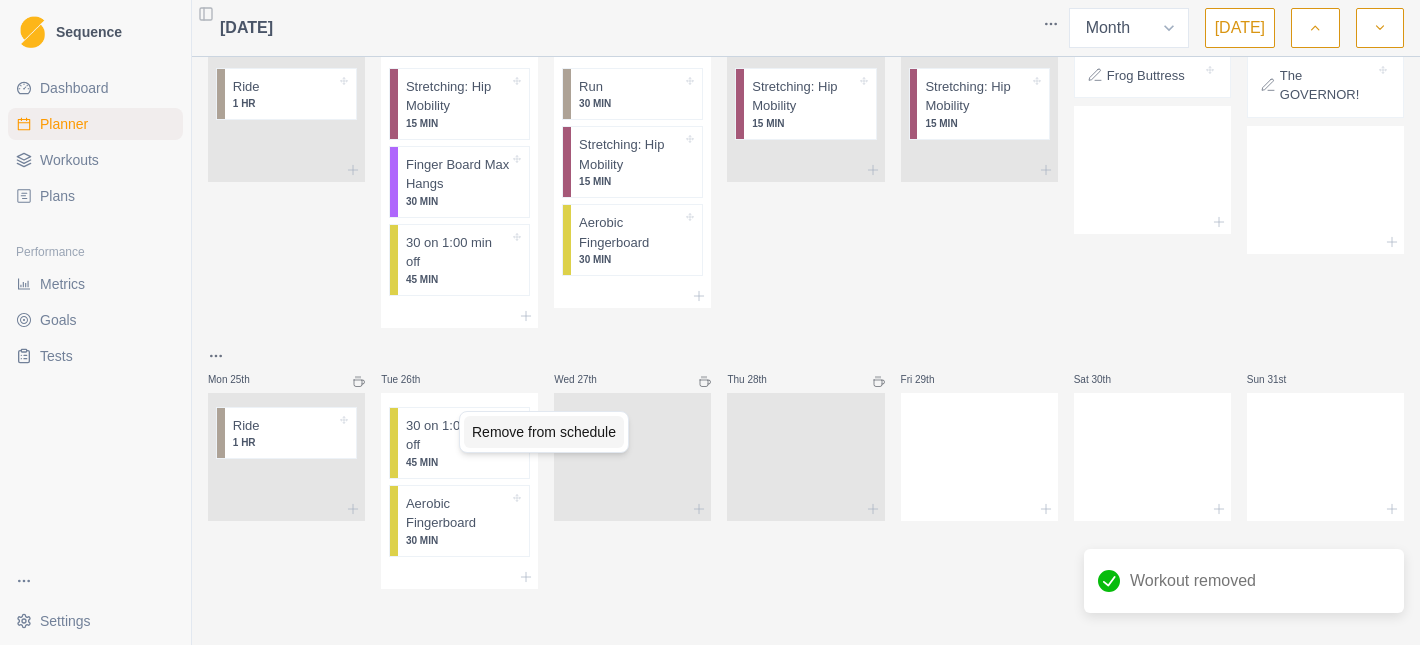 click on "Remove from schedule" at bounding box center (544, 432) 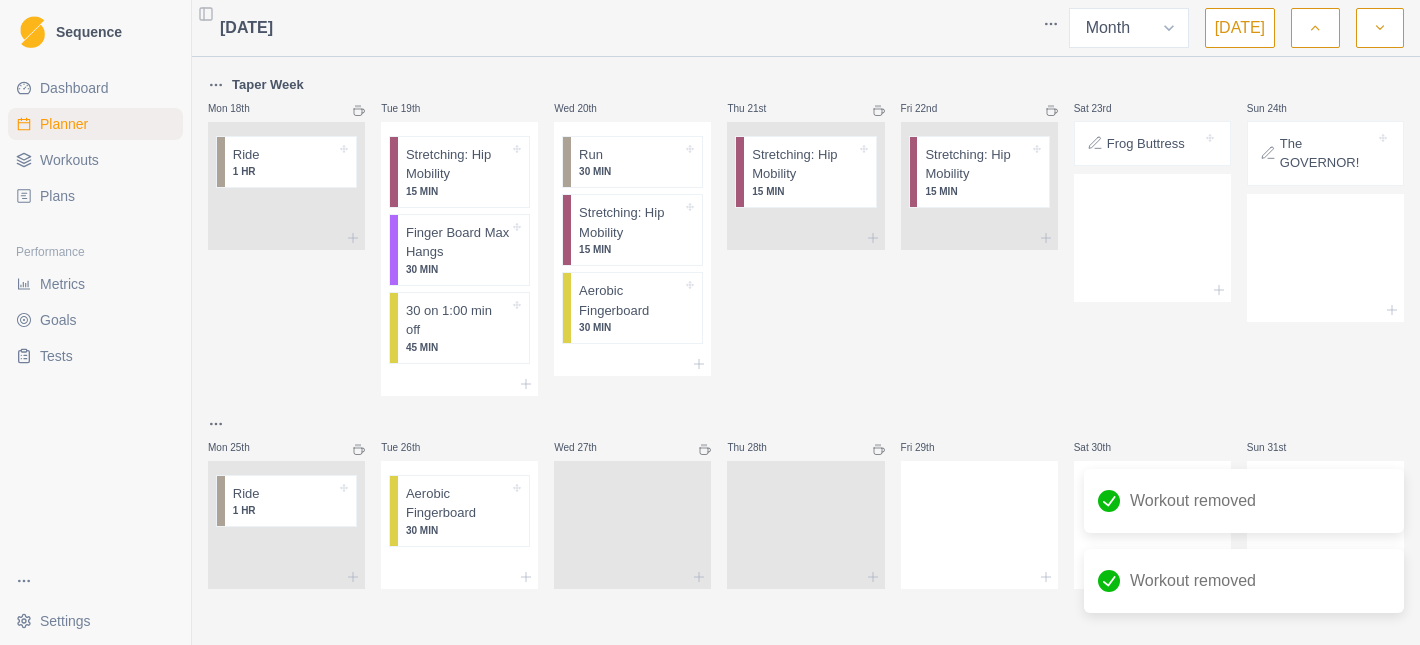 scroll, scrollTop: 1245, scrollLeft: 0, axis: vertical 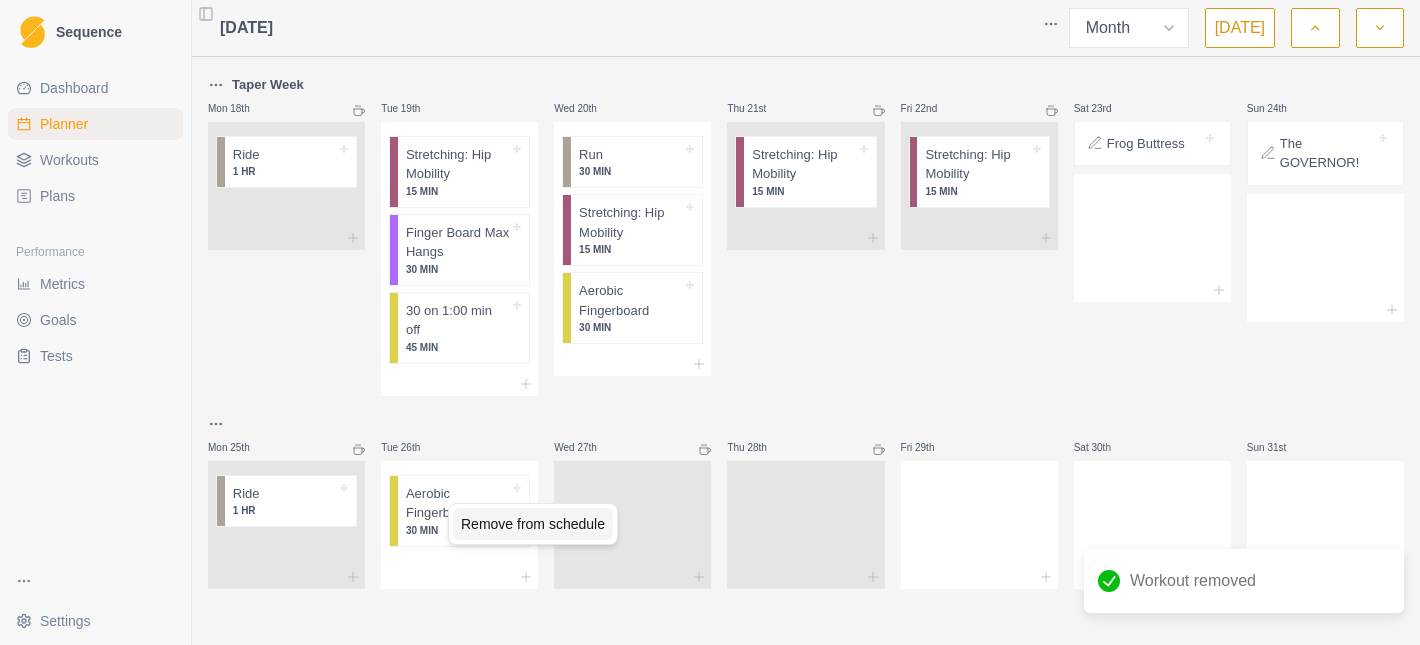 click on "Remove from schedule" at bounding box center (533, 524) 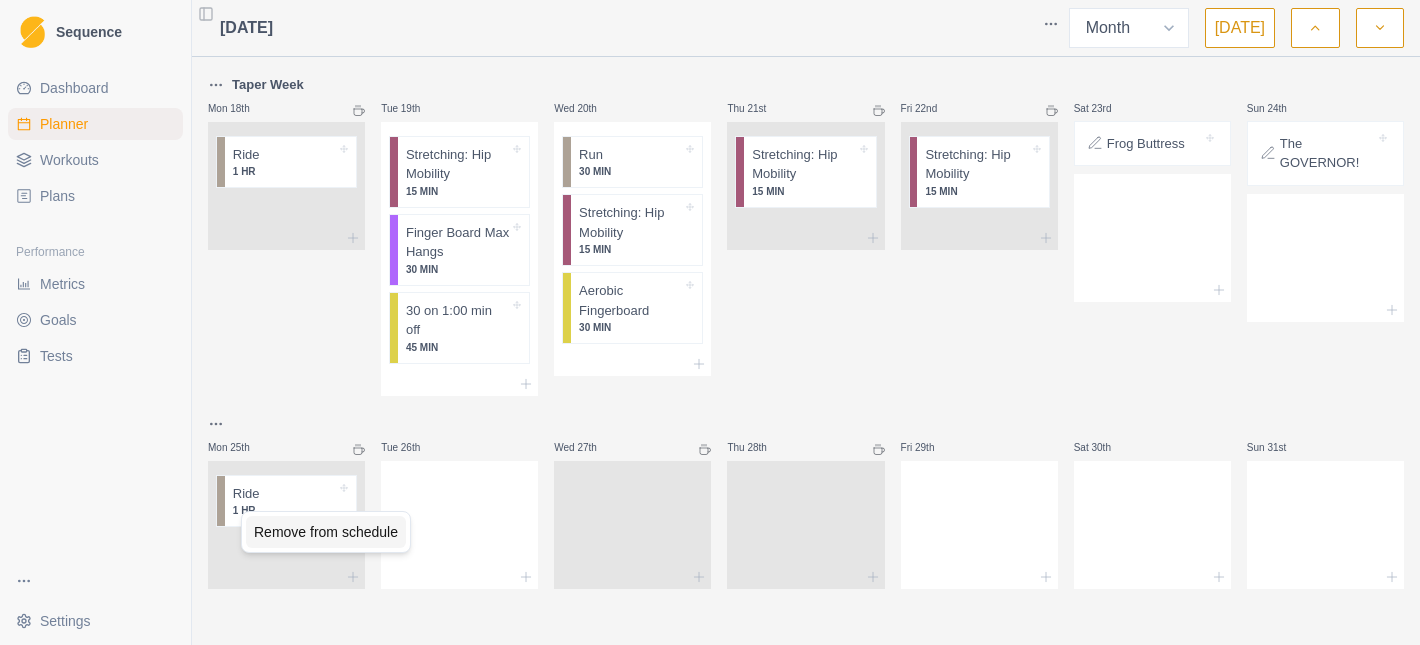 click on "Remove from schedule" at bounding box center [326, 532] 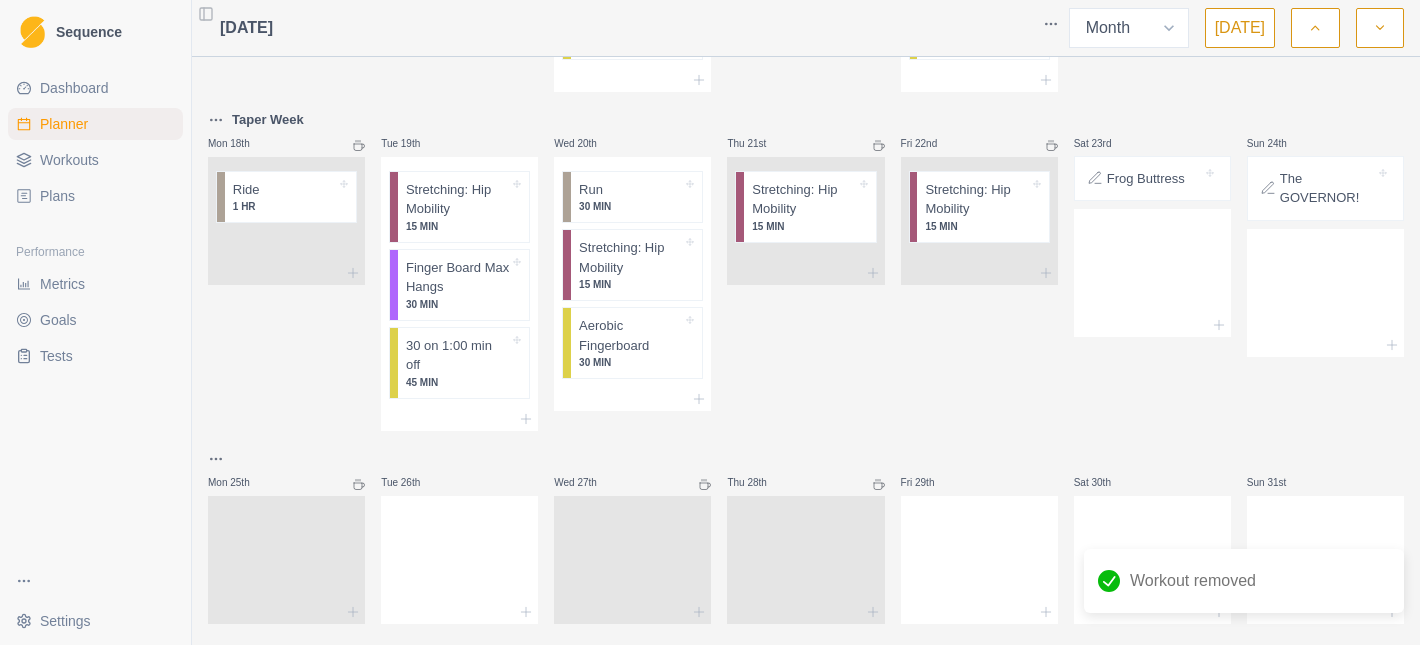 scroll, scrollTop: 1245, scrollLeft: 0, axis: vertical 